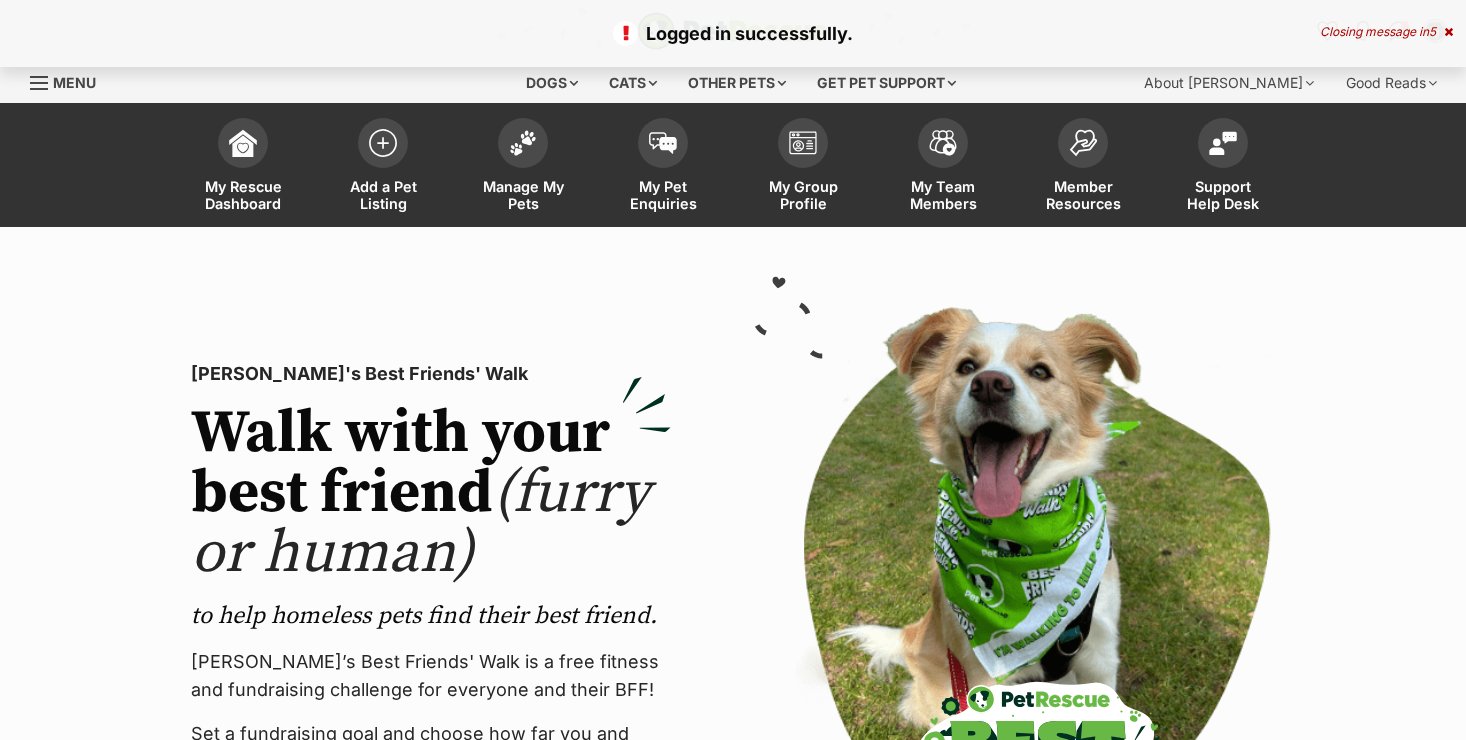scroll, scrollTop: 0, scrollLeft: 0, axis: both 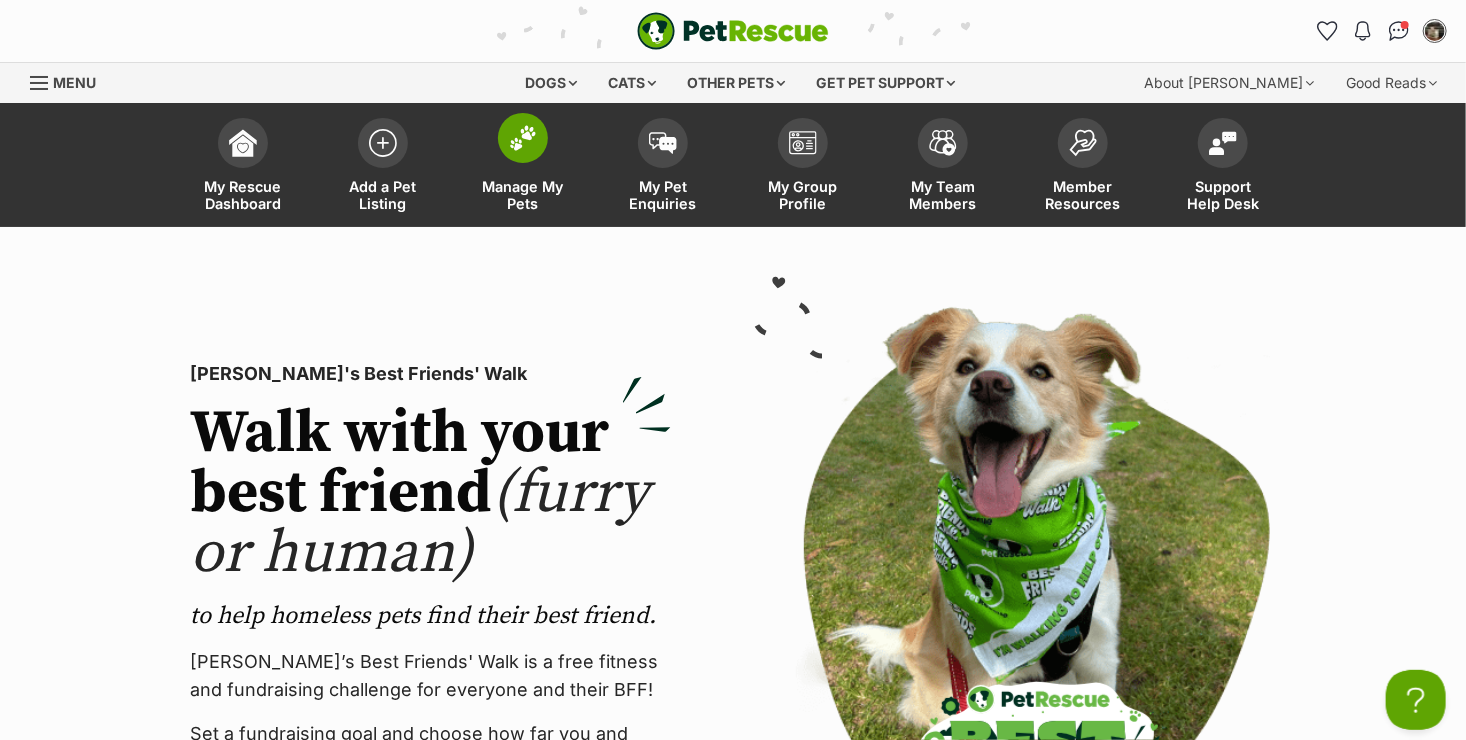 click on "Manage My Pets" at bounding box center (523, 195) 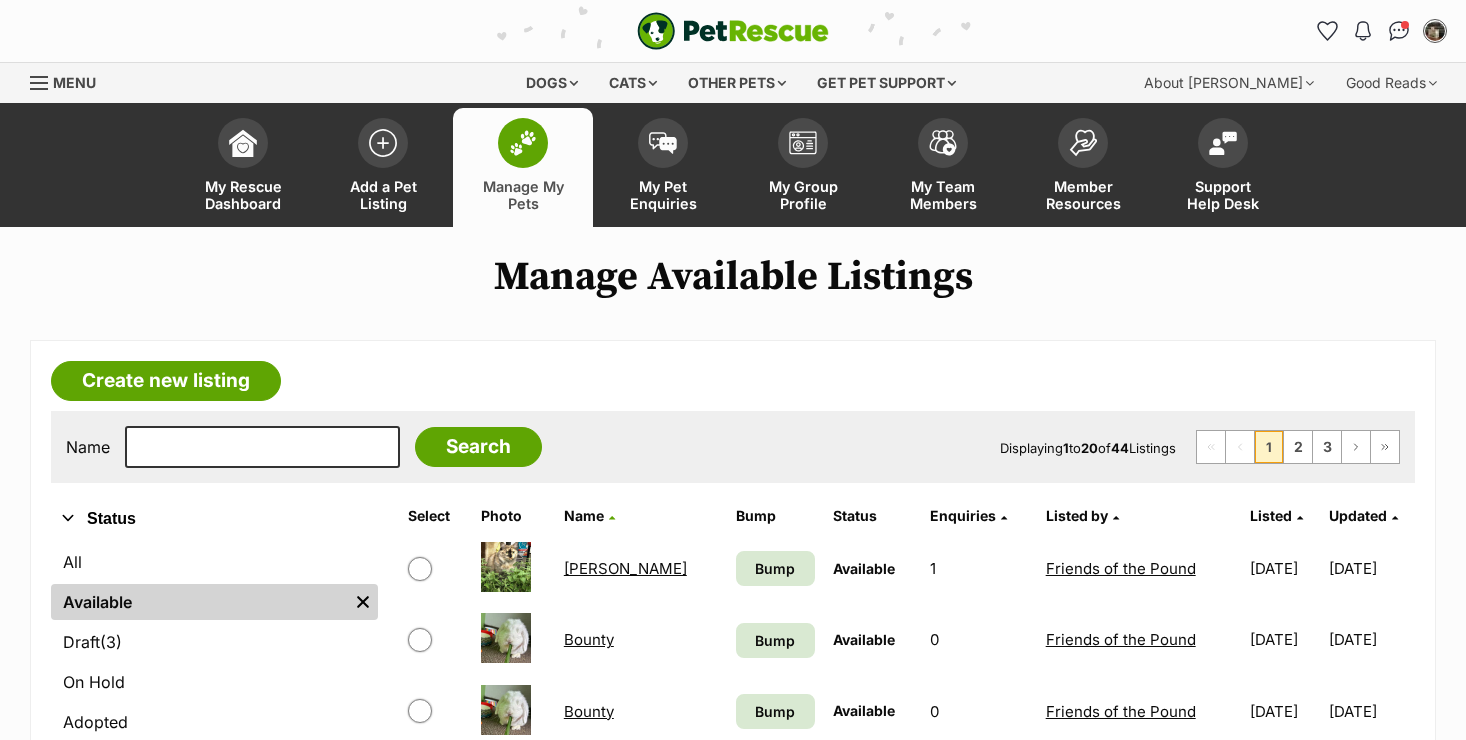 scroll, scrollTop: 0, scrollLeft: 0, axis: both 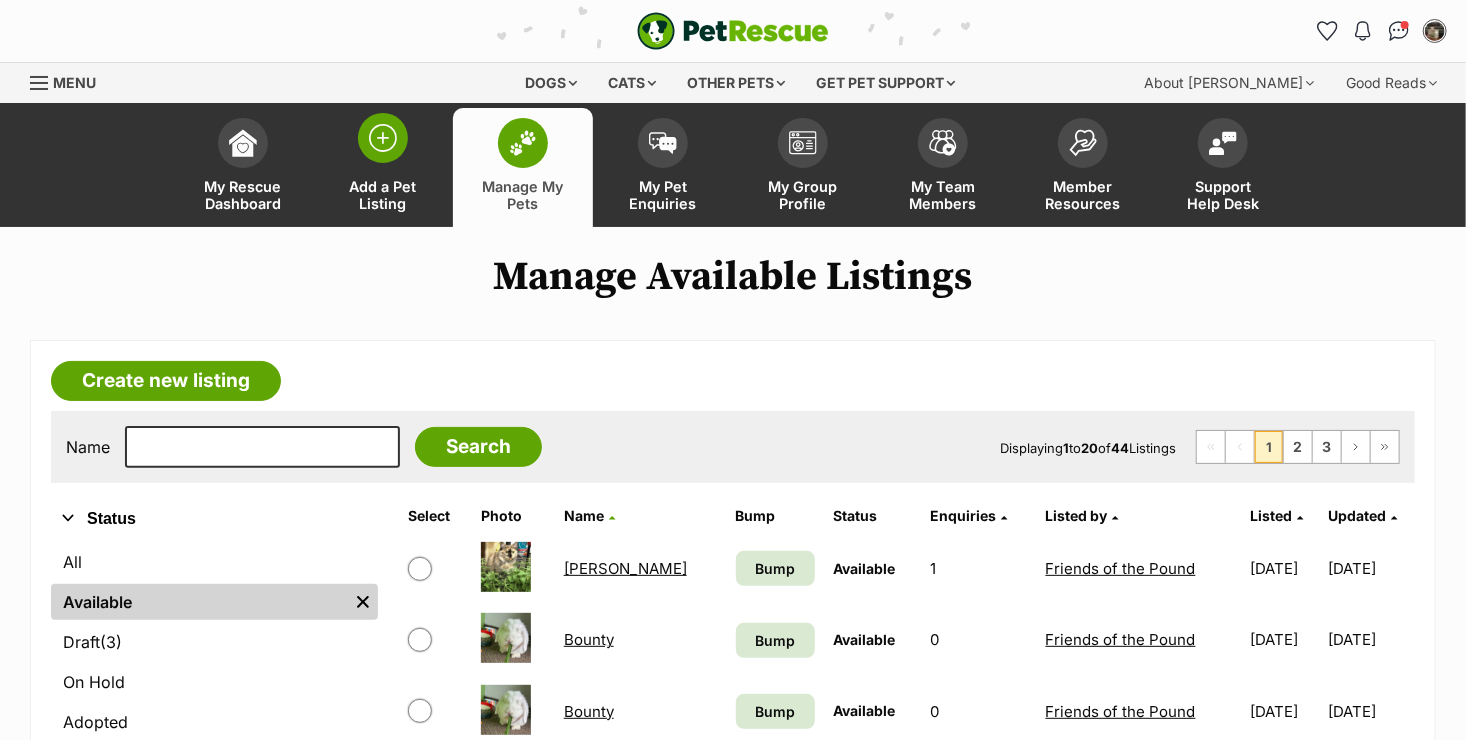 click at bounding box center (383, 138) 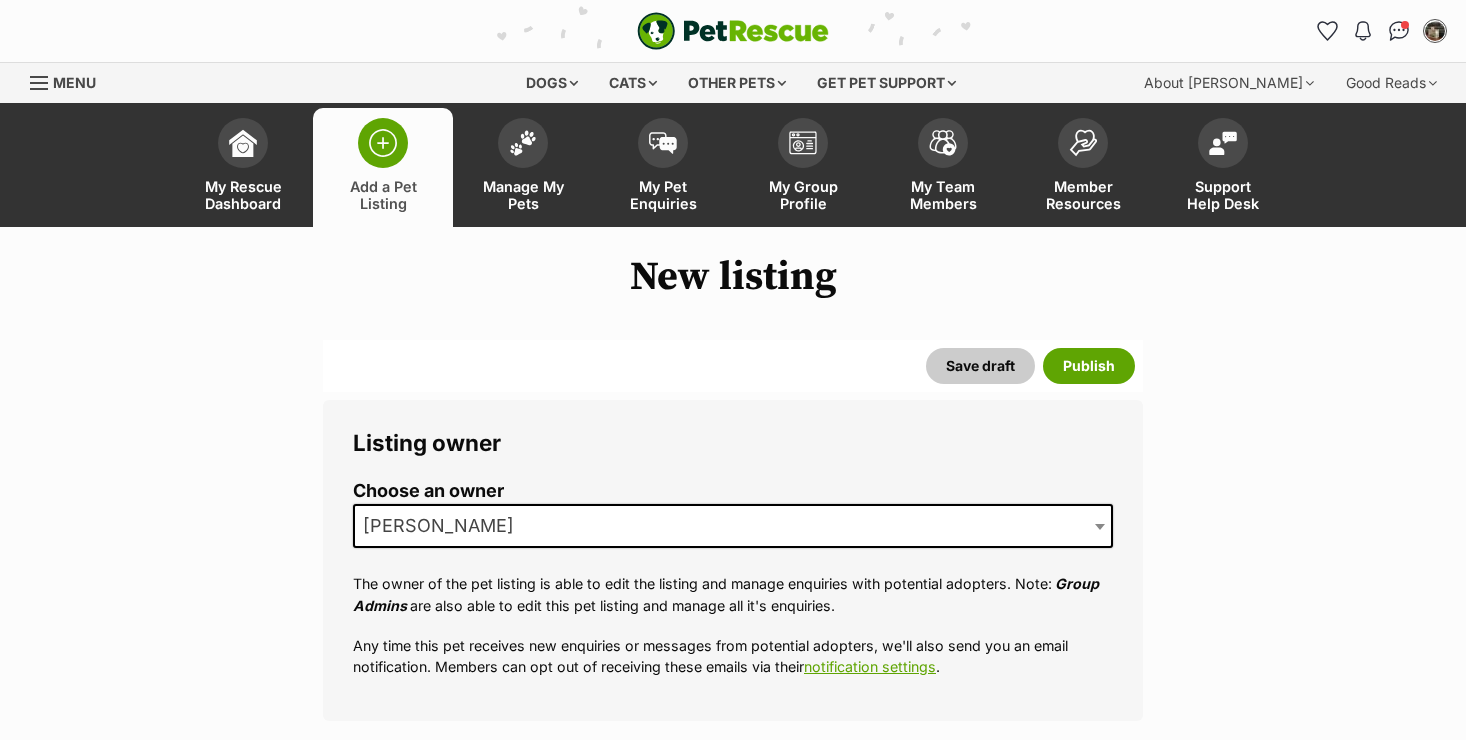 scroll, scrollTop: 0, scrollLeft: 0, axis: both 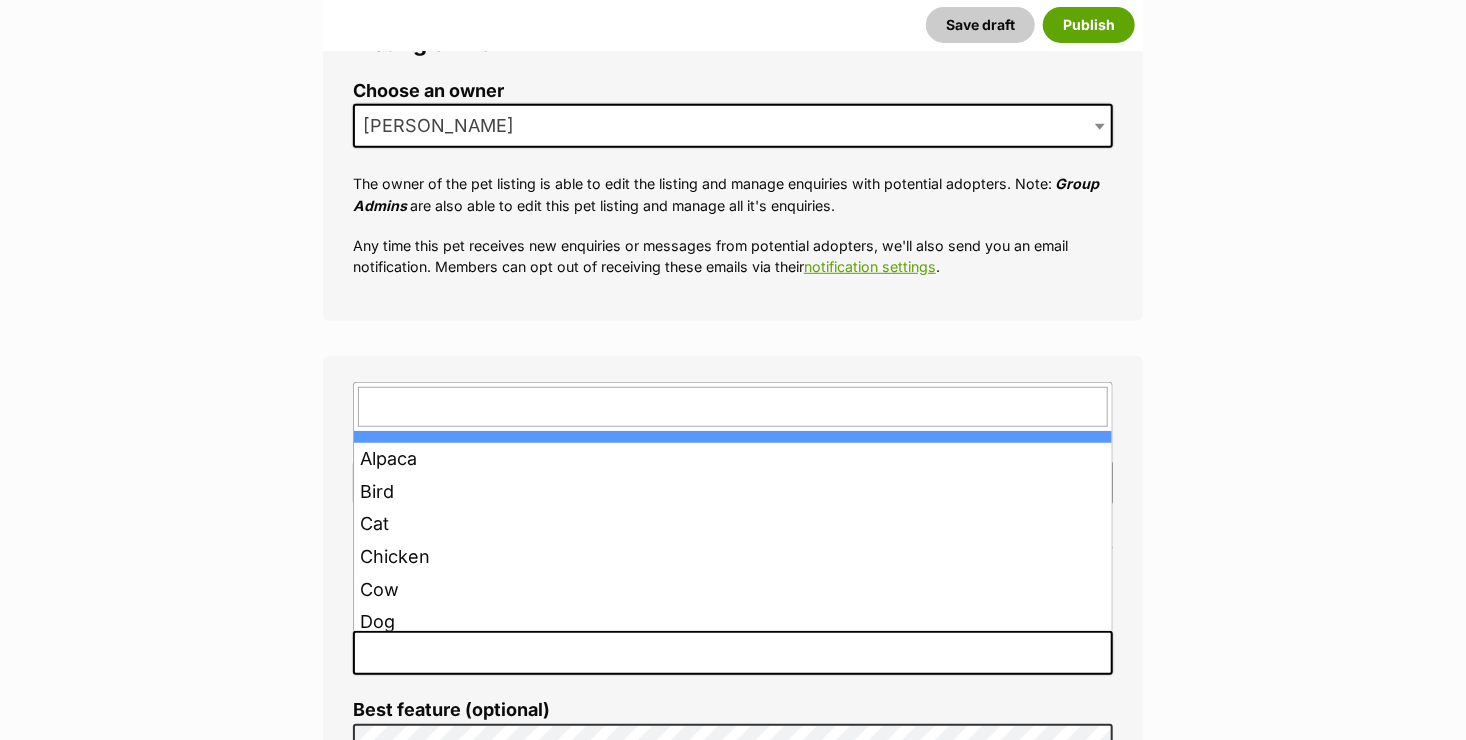 click at bounding box center (733, 653) 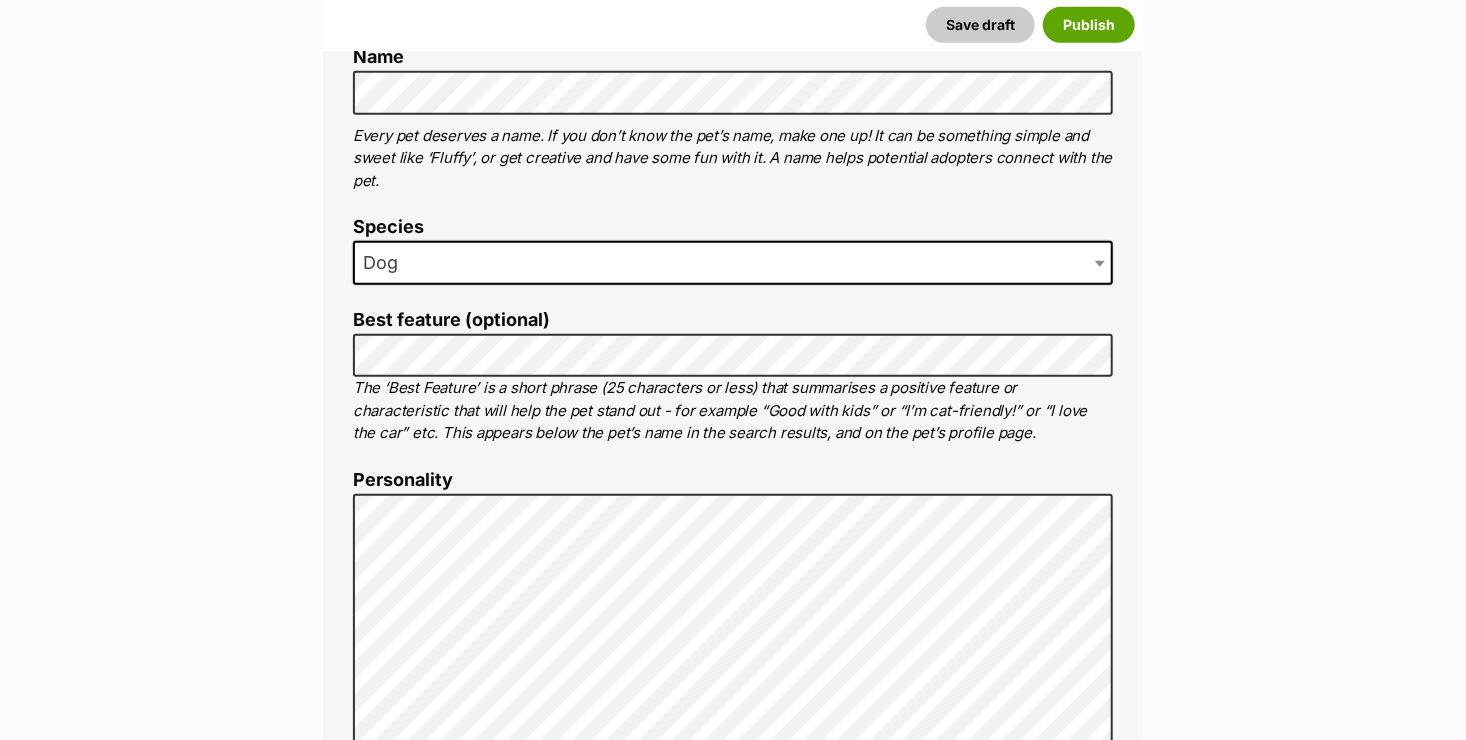 scroll, scrollTop: 800, scrollLeft: 0, axis: vertical 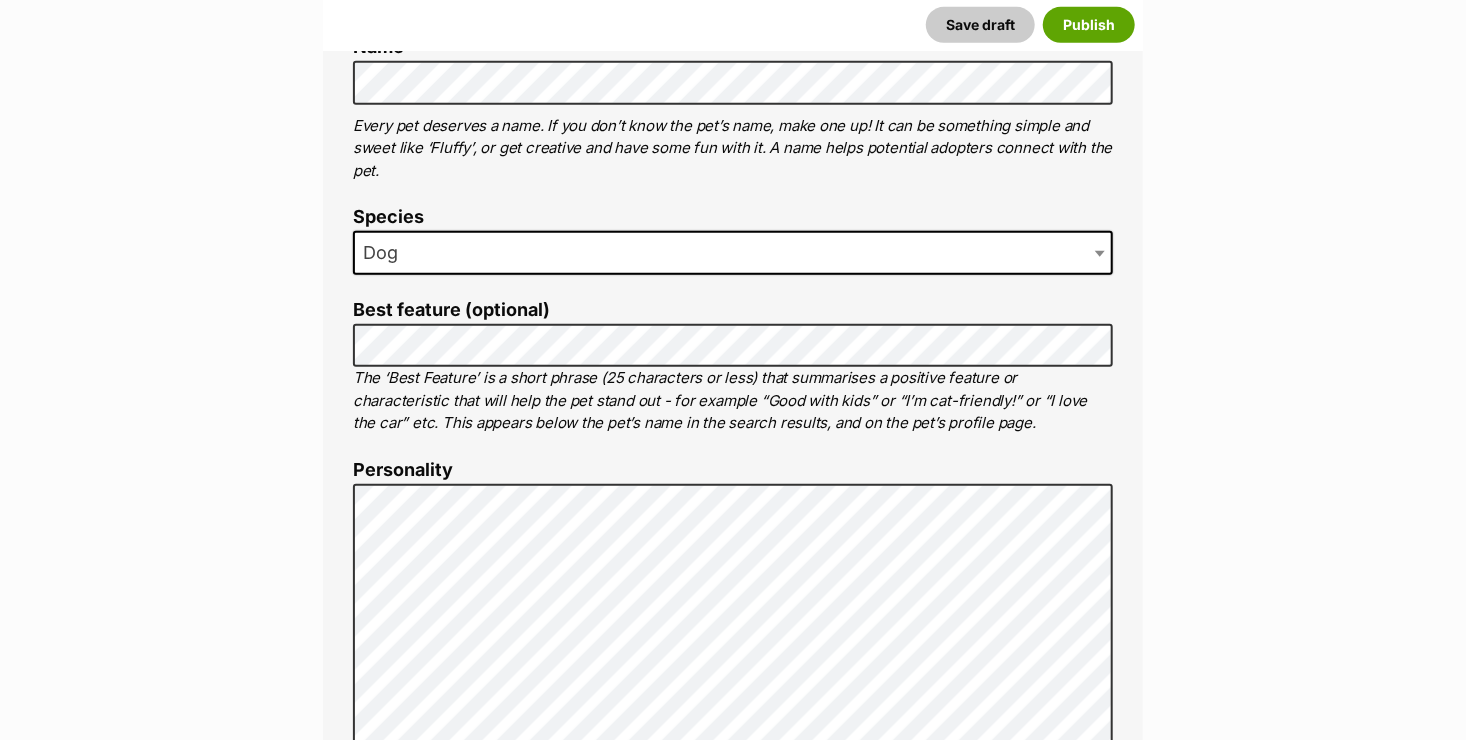 type on "Murwillumbah, New South Wales, 2484" 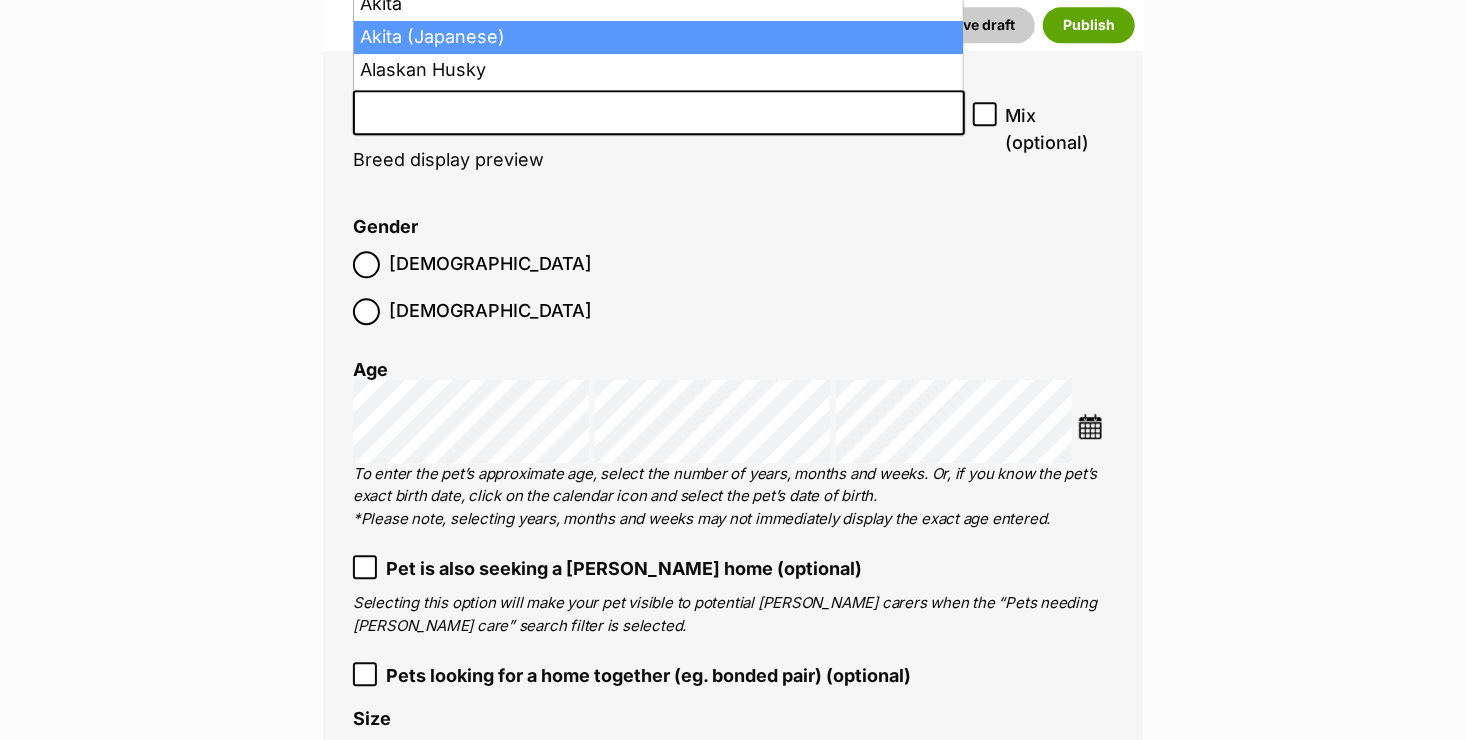 scroll, scrollTop: 2476, scrollLeft: 0, axis: vertical 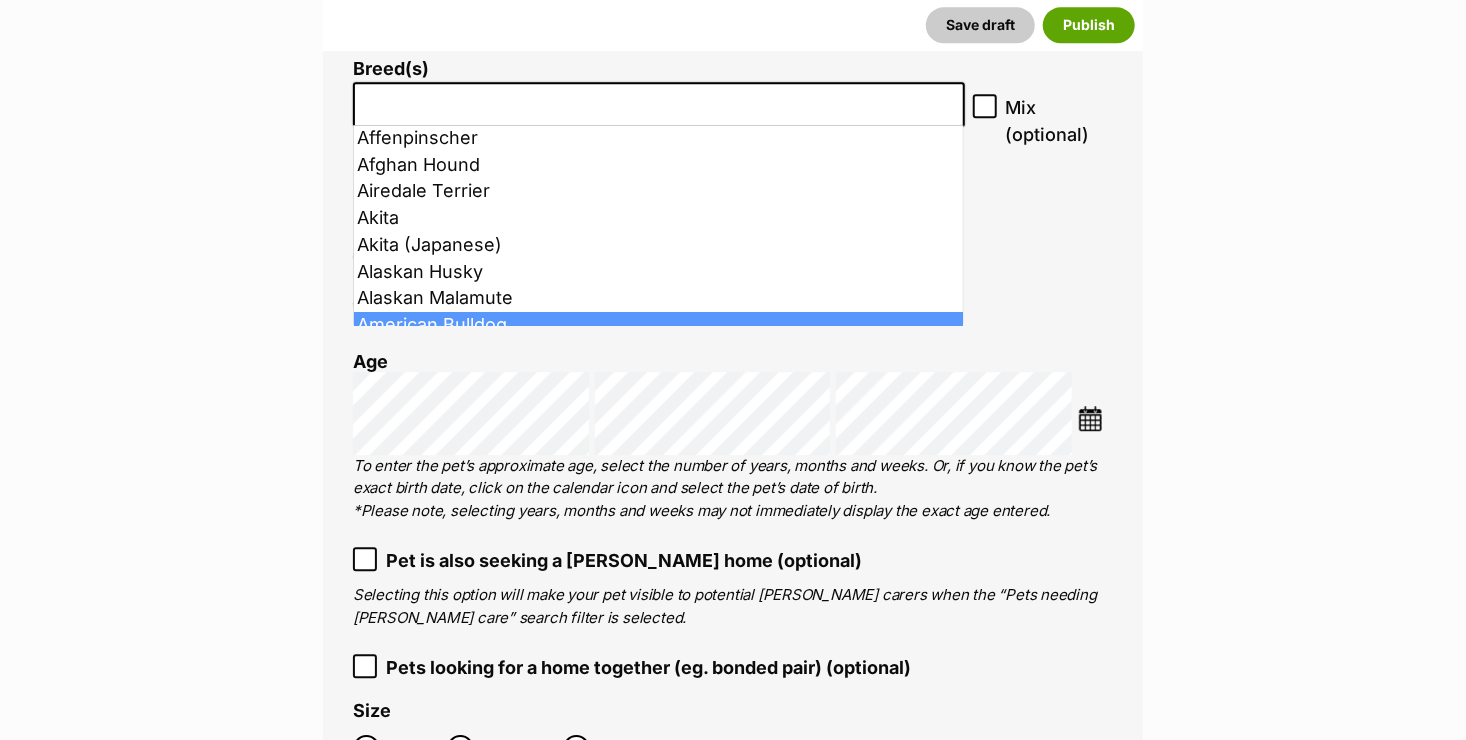 click on "New listing
Listing owner Choose an owner Catherine Greenwood
The owner of the pet listing is able to edit the listing and manage enquiries with potential adopters. Note:
Group Admins
are also able to edit this pet listing and manage all it's enquiries.
Any time this pet receives new enquiries or messages from potential adopters, we'll also send you an email notification. Members can opt out of receiving these emails via their
notification settings .
About This Pet Name
Henlo there, it looks like you might be using the pet name field to indicate that this pet is now on hold - we recommend updating the status to on hold from the listing page instead!
Every pet deserves a name. If you don’t know the pet’s name, make one up! It can be something simple and sweet like ‘Fluffy’, or get creative and have some fun with it. A name helps potential adopters connect with the pet.
Species Dog
Best feature (optional)
Personality 8000  characters remaining" at bounding box center (733, 1571) 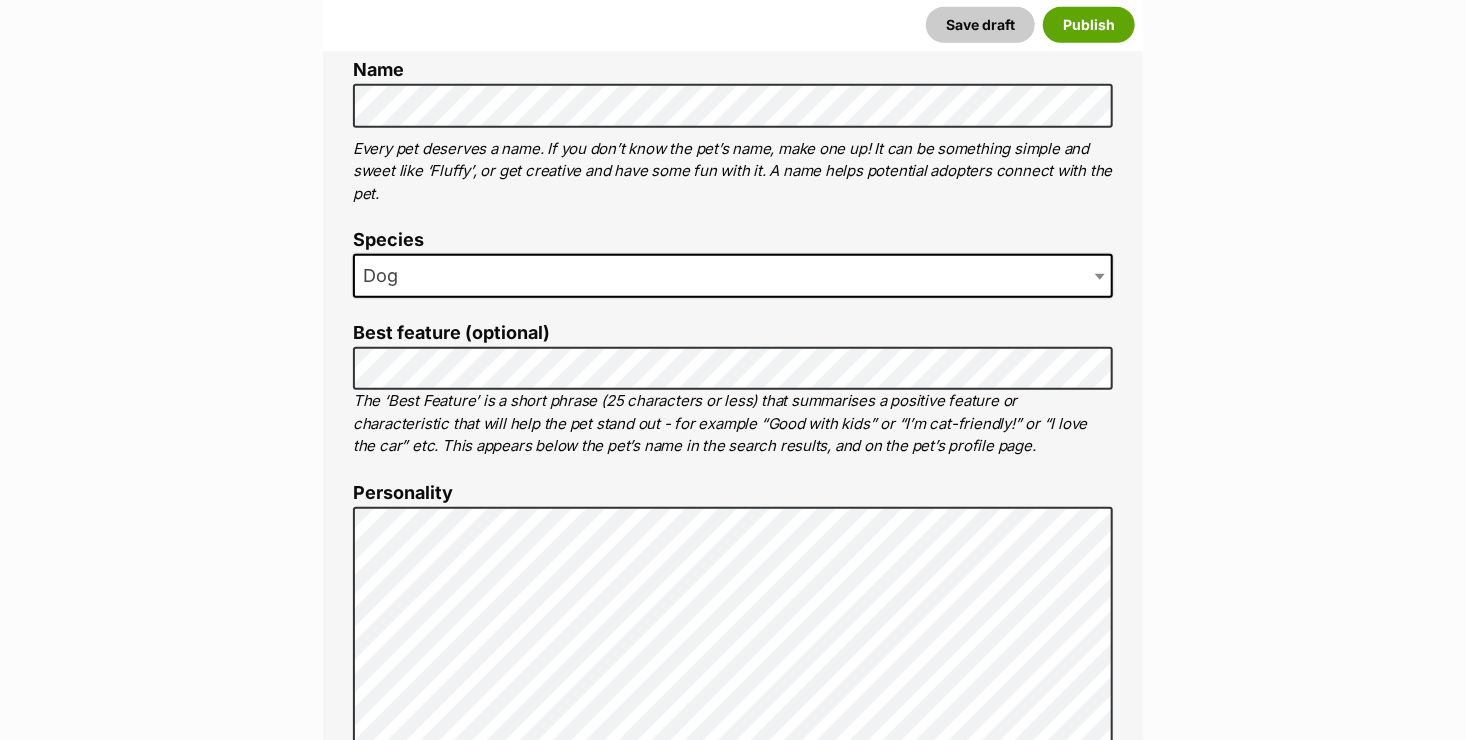 scroll, scrollTop: 776, scrollLeft: 0, axis: vertical 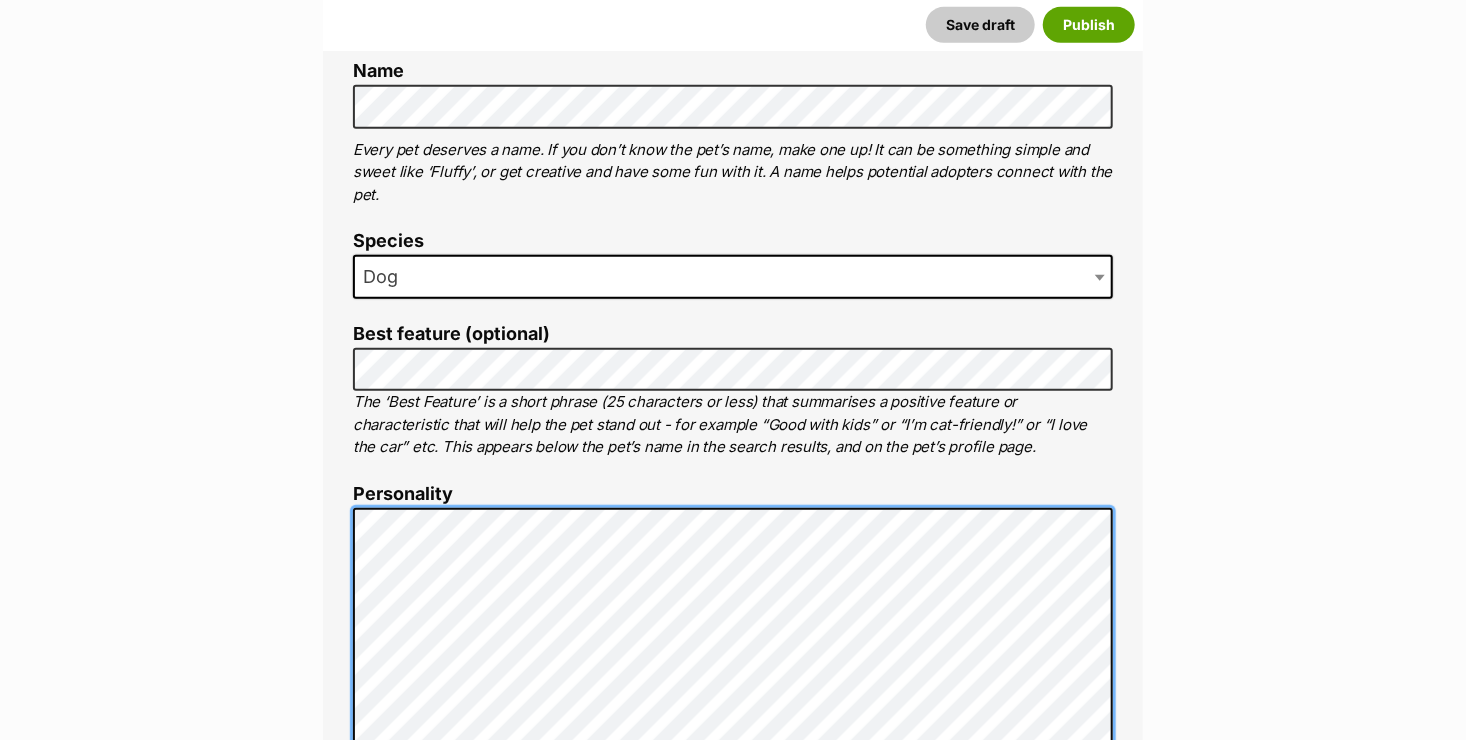 click on "About This Pet Name
Henlo there, it looks like you might be using the pet name field to indicate that this pet is now on hold - we recommend updating the status to on hold from the listing page instead!
Every pet deserves a name. If you don’t know the pet’s name, make one up! It can be something simple and sweet like ‘Fluffy’, or get creative and have some fun with it. A name helps potential adopters connect with the pet.
Species Dog
Best feature (optional)
The ‘Best Feature’ is a short phrase (25 characters or less) that summarises a positive feature or characteristic that will help the pet stand out - for example “Good with kids” or “I’m cat-friendly!” or “I love the car” etc. This appears below the pet’s name in the search results, and on the pet’s profile page.
Personality 8000  characters remaining
How to write a great pet profile  for more tips and our  Pet Listing Rules  for more info.
Generate a profile using AI
Beta
." at bounding box center (733, 816) 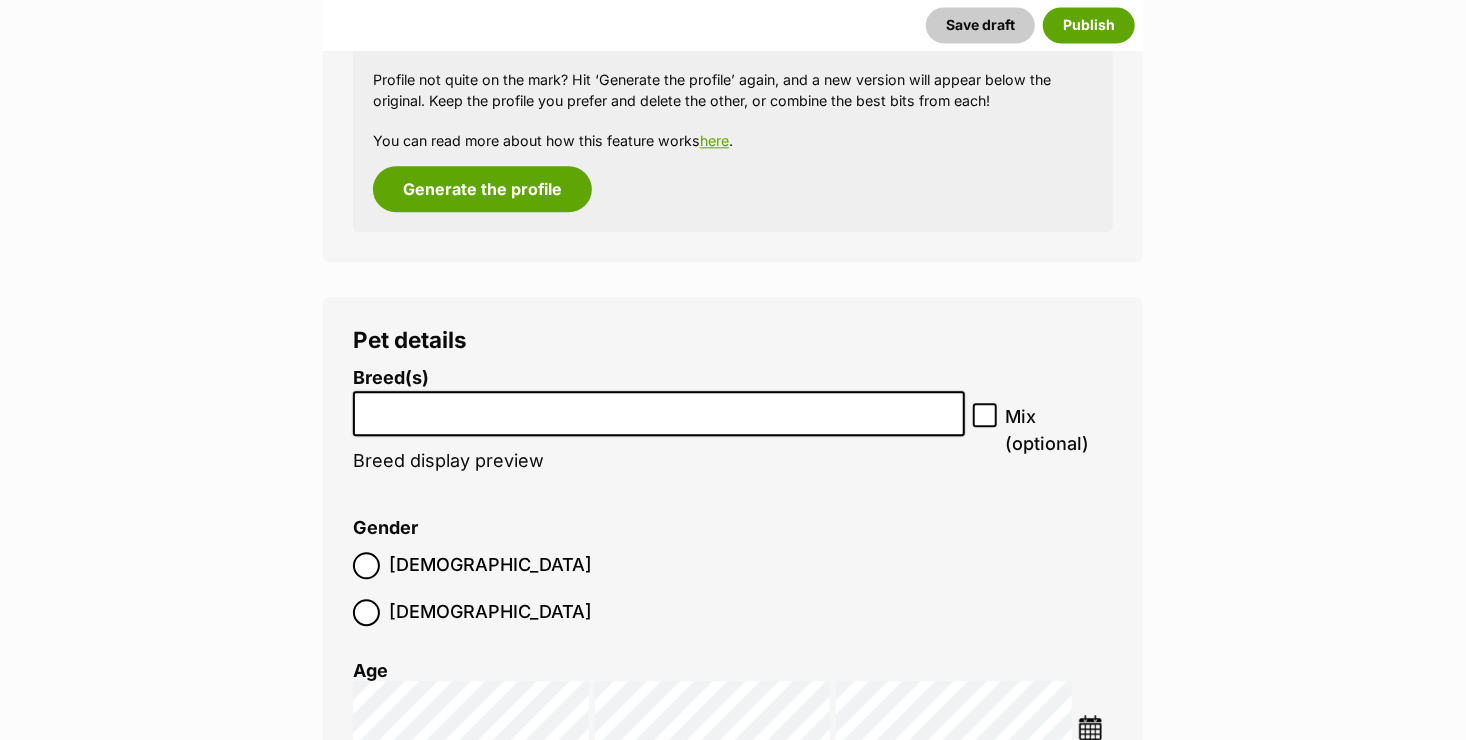 scroll, scrollTop: 2189, scrollLeft: 0, axis: vertical 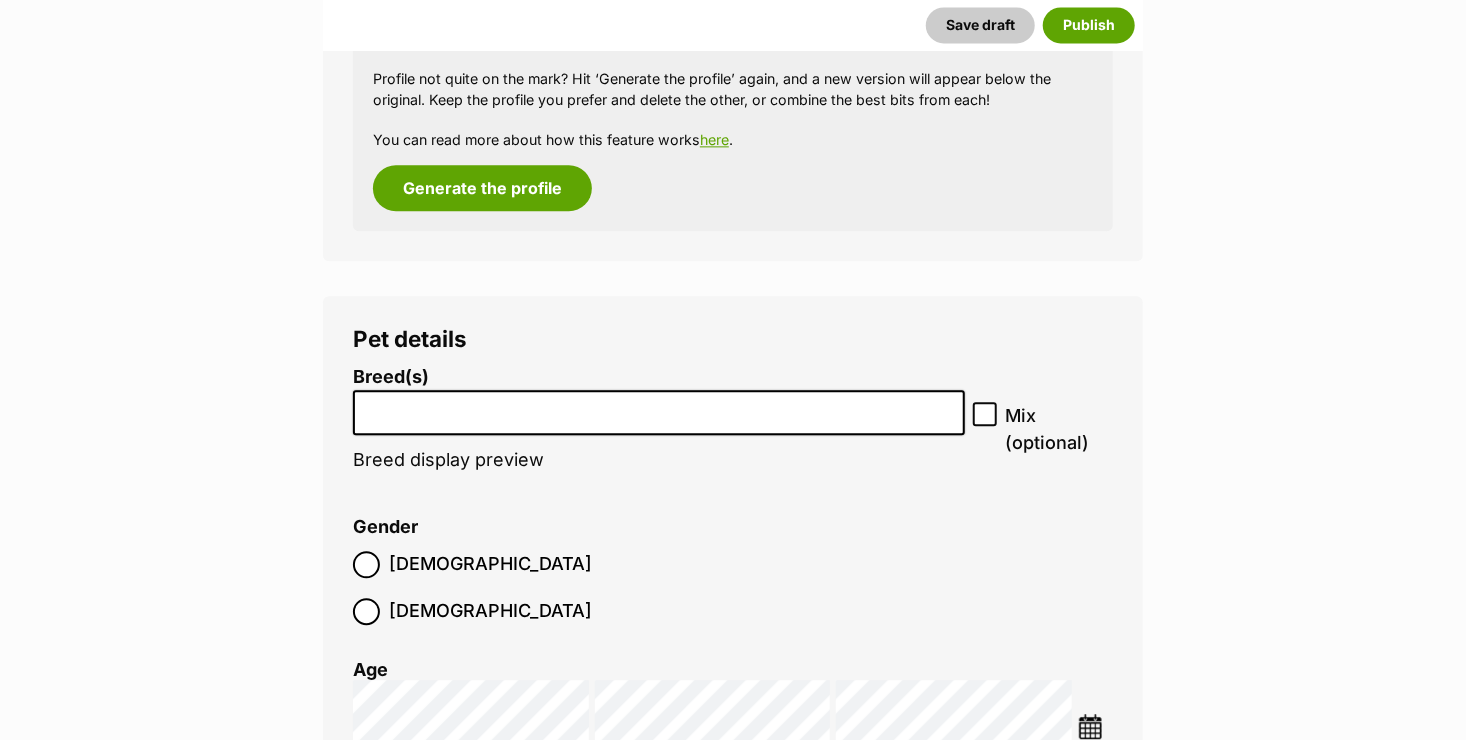 click at bounding box center [659, 407] 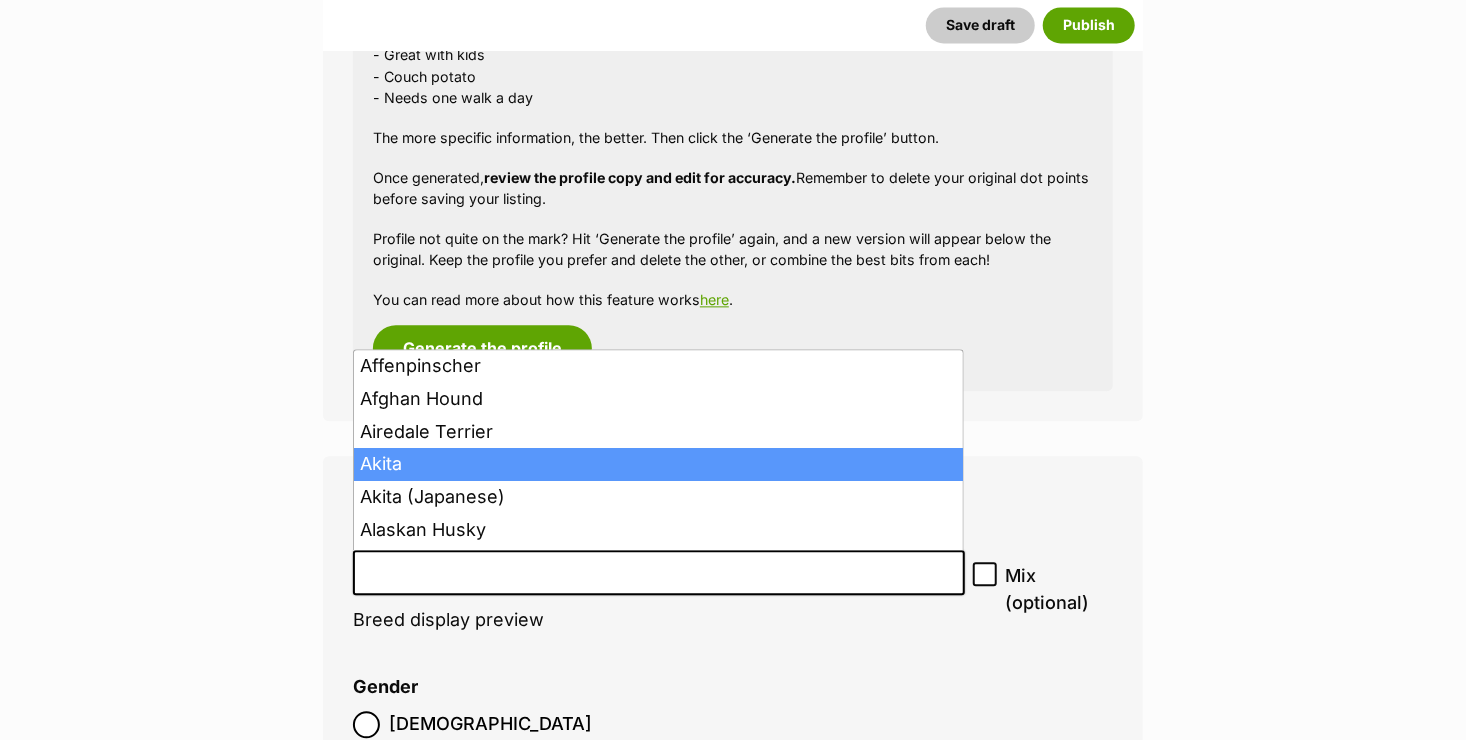 scroll, scrollTop: 2189, scrollLeft: 0, axis: vertical 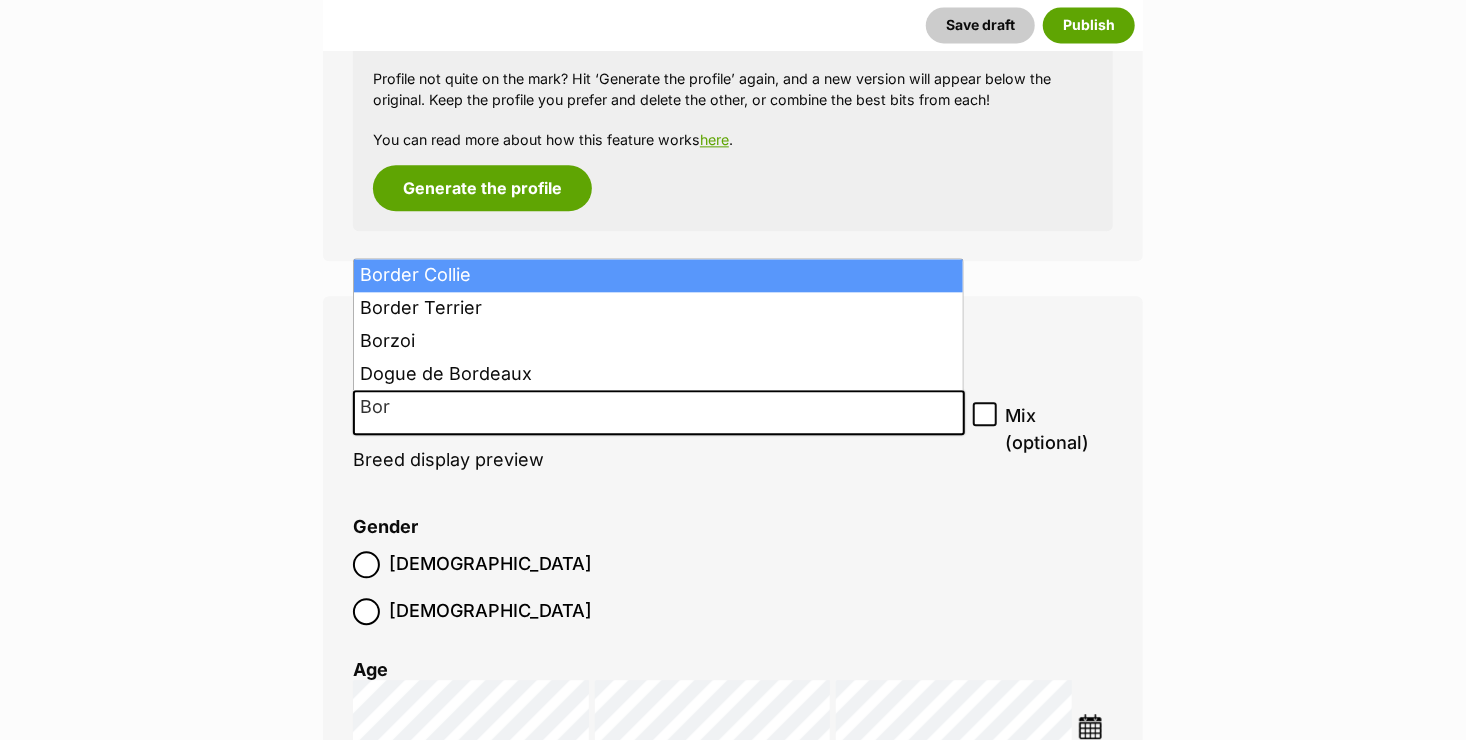 type on "Bor" 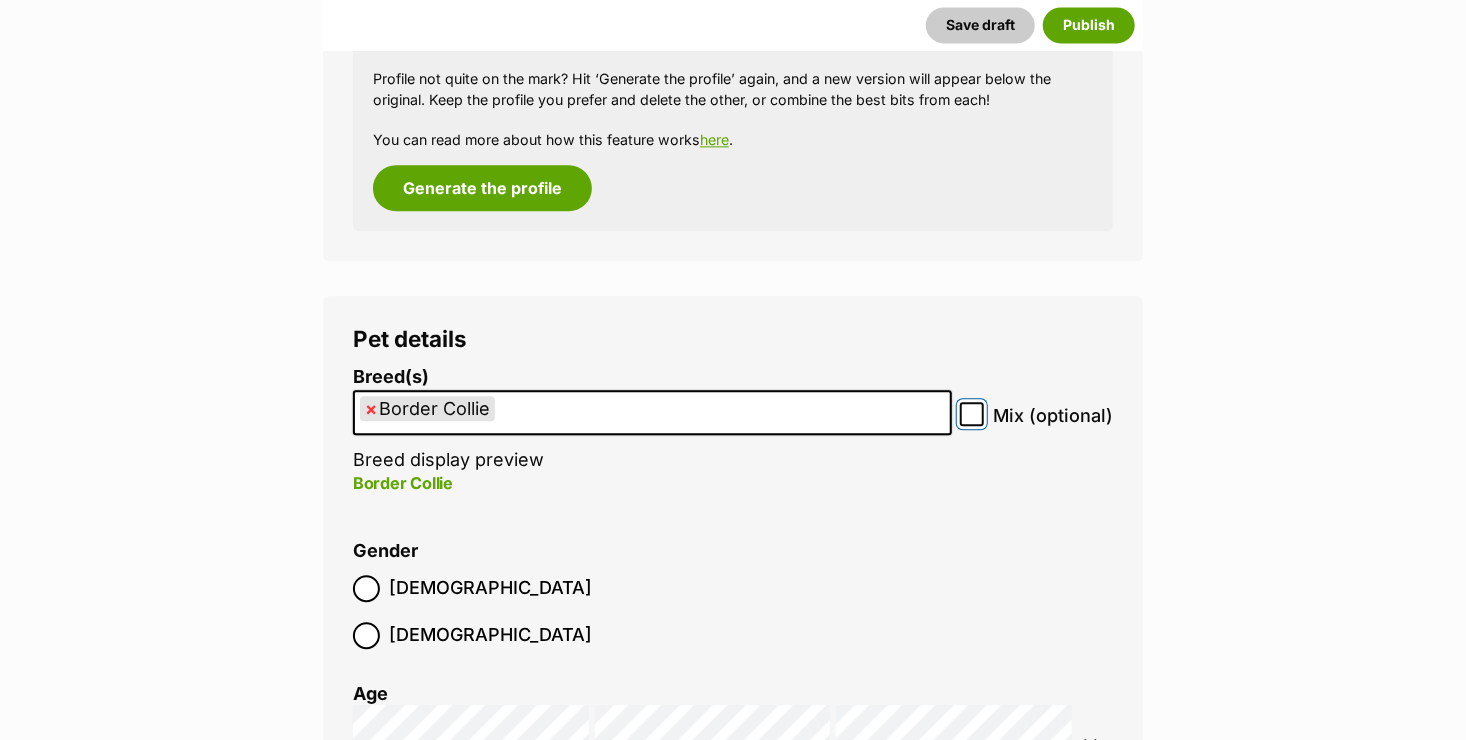 click on "Mix (optional)" at bounding box center (972, 414) 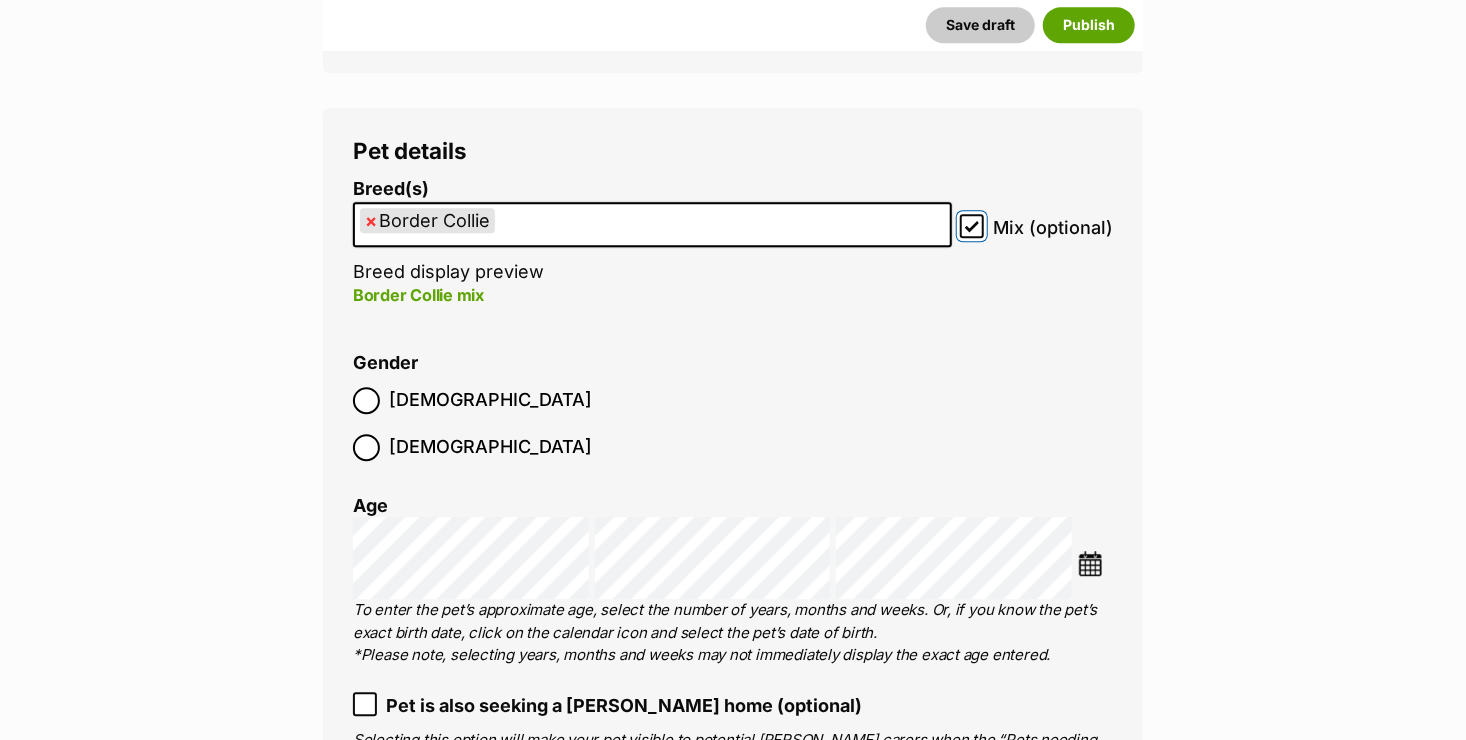 scroll, scrollTop: 2389, scrollLeft: 0, axis: vertical 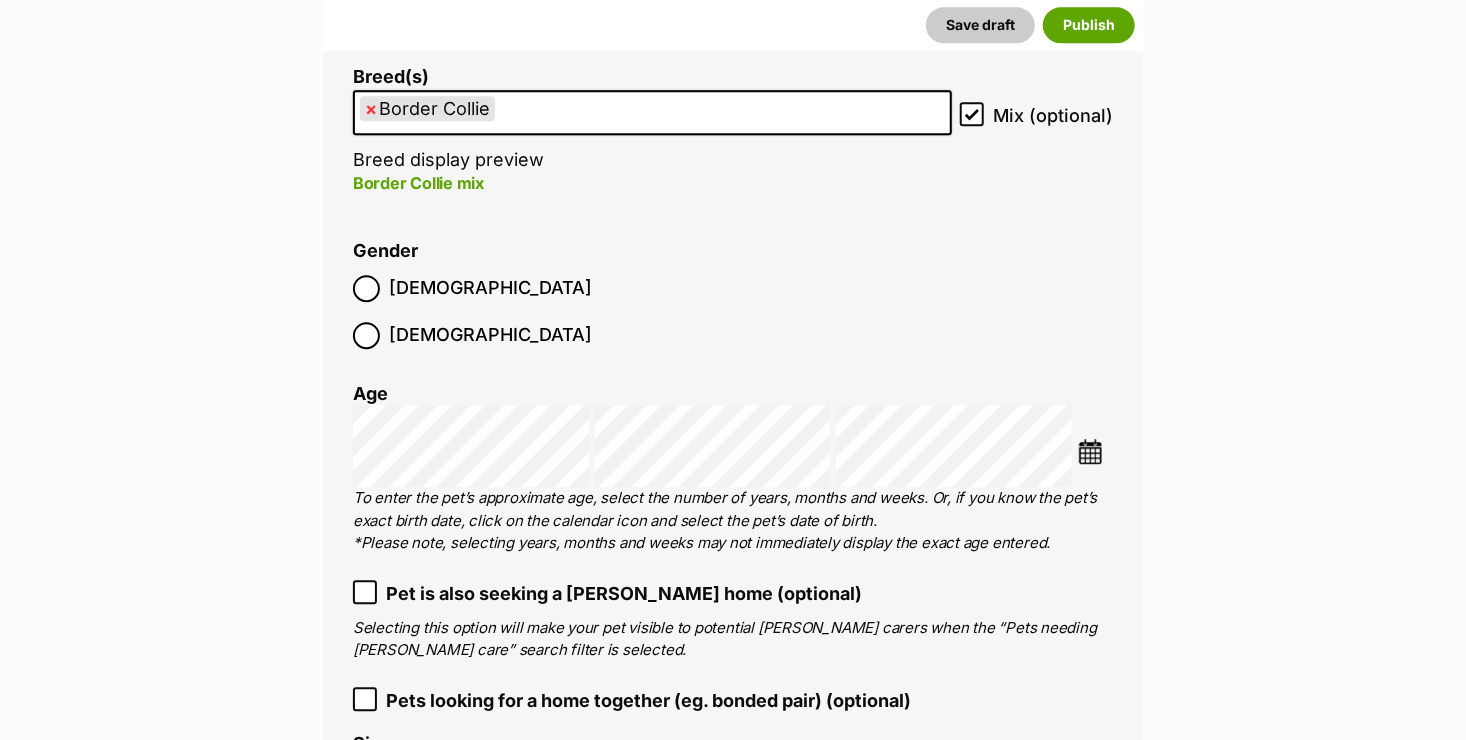 click at bounding box center [1090, 451] 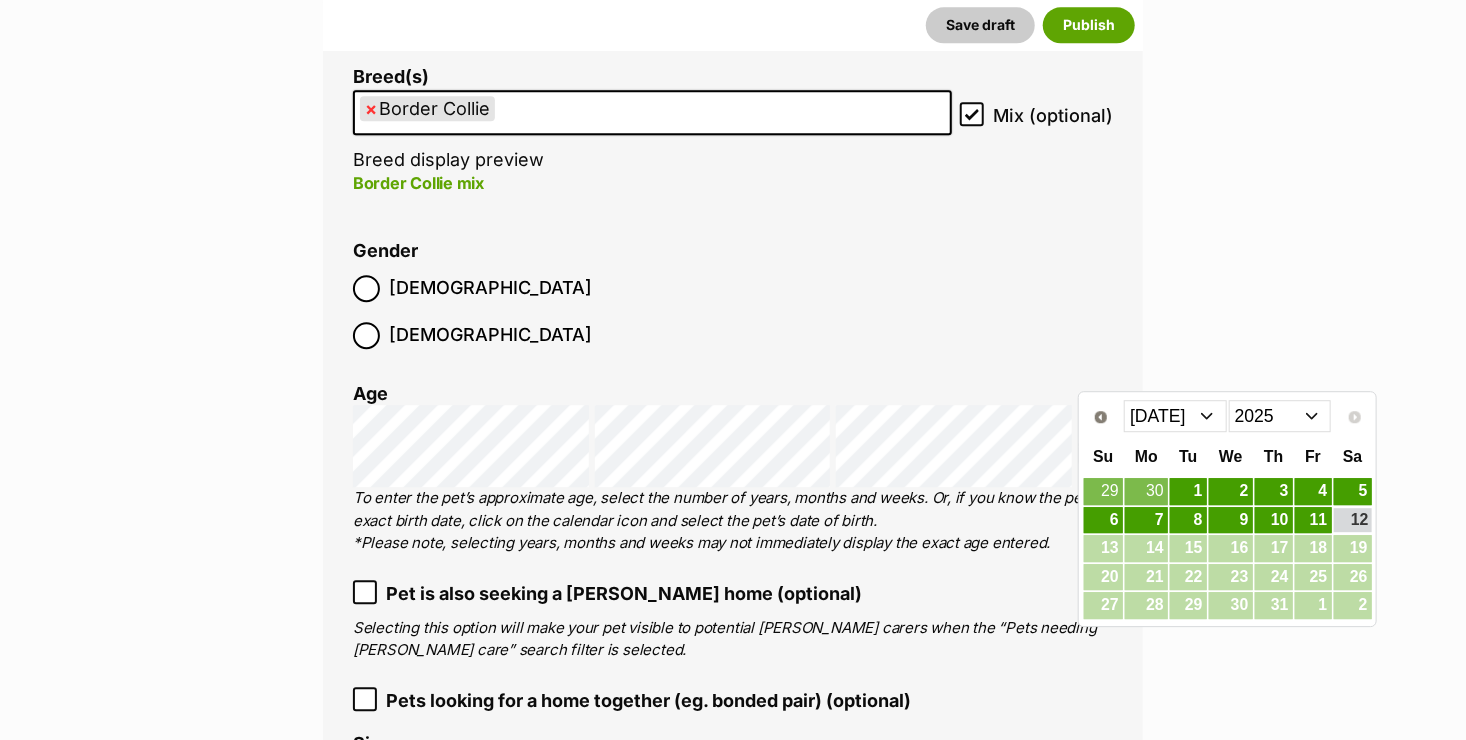 click on "Jan Feb Mar Apr May Jun Jul" at bounding box center [1175, 416] 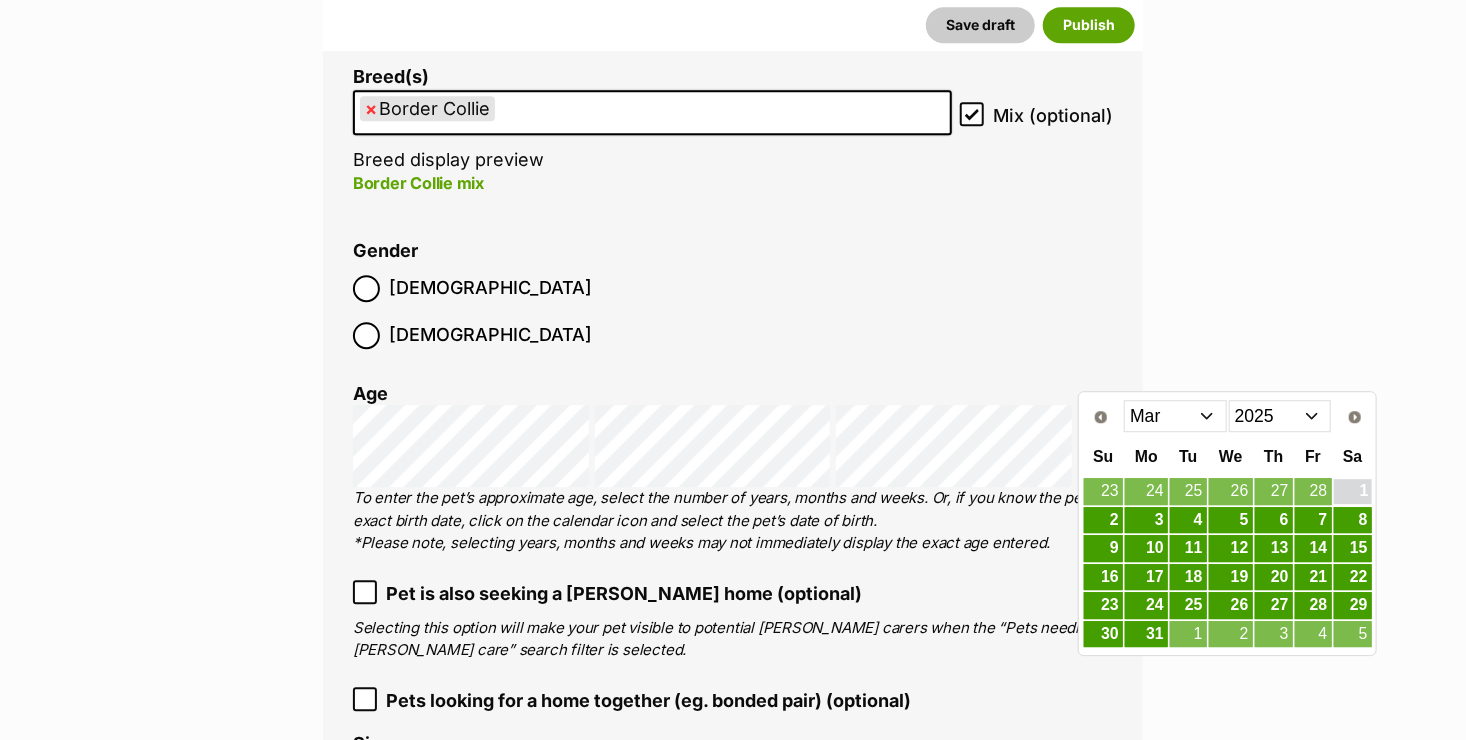 click on "1" at bounding box center [1353, 491] 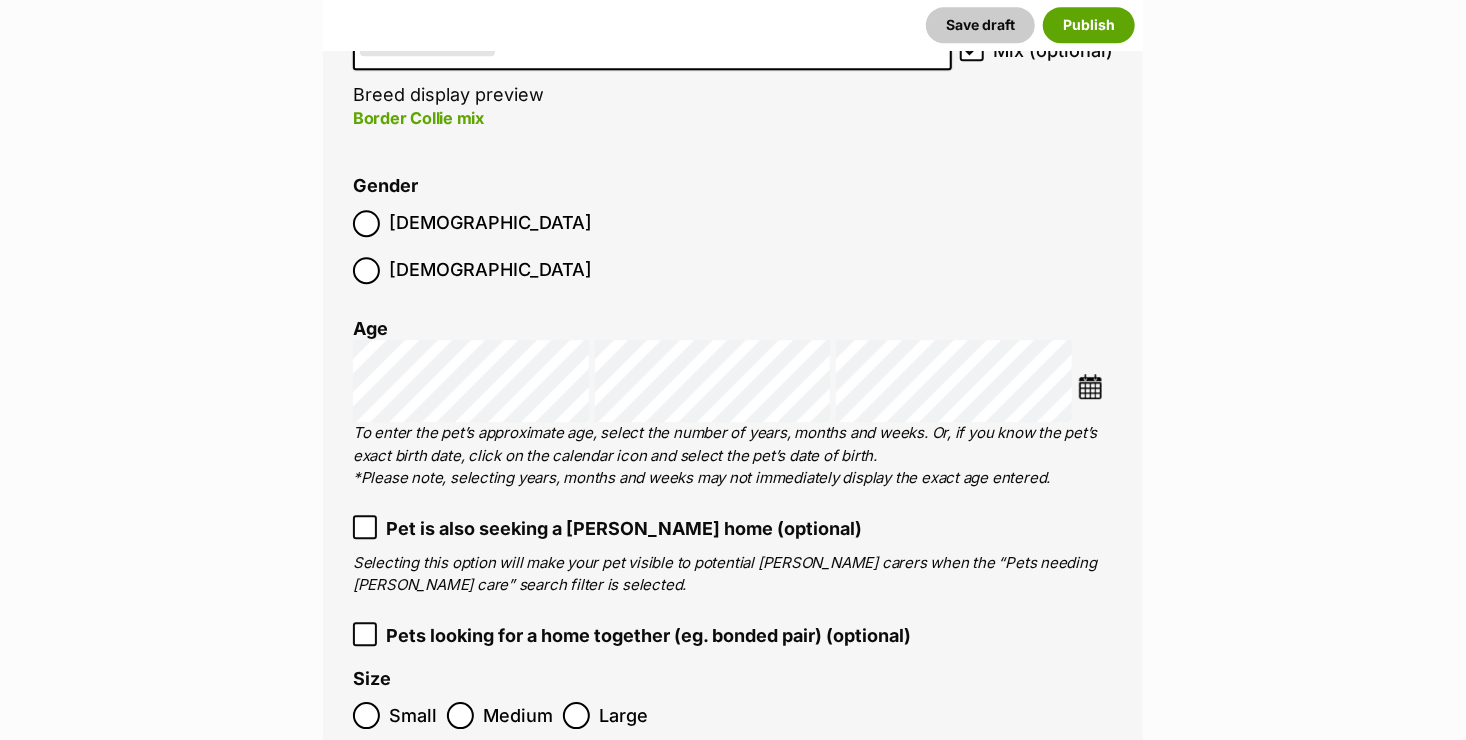 scroll, scrollTop: 2689, scrollLeft: 0, axis: vertical 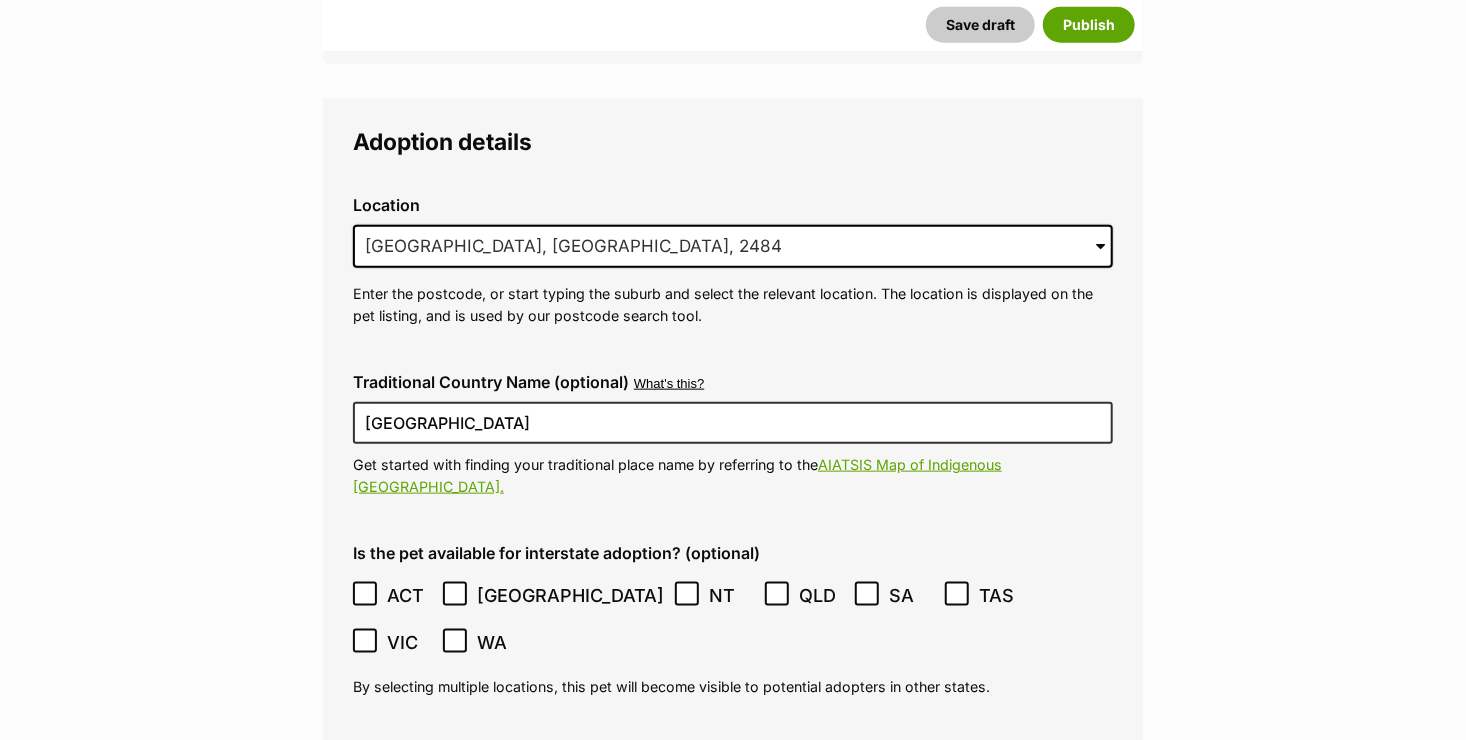 click 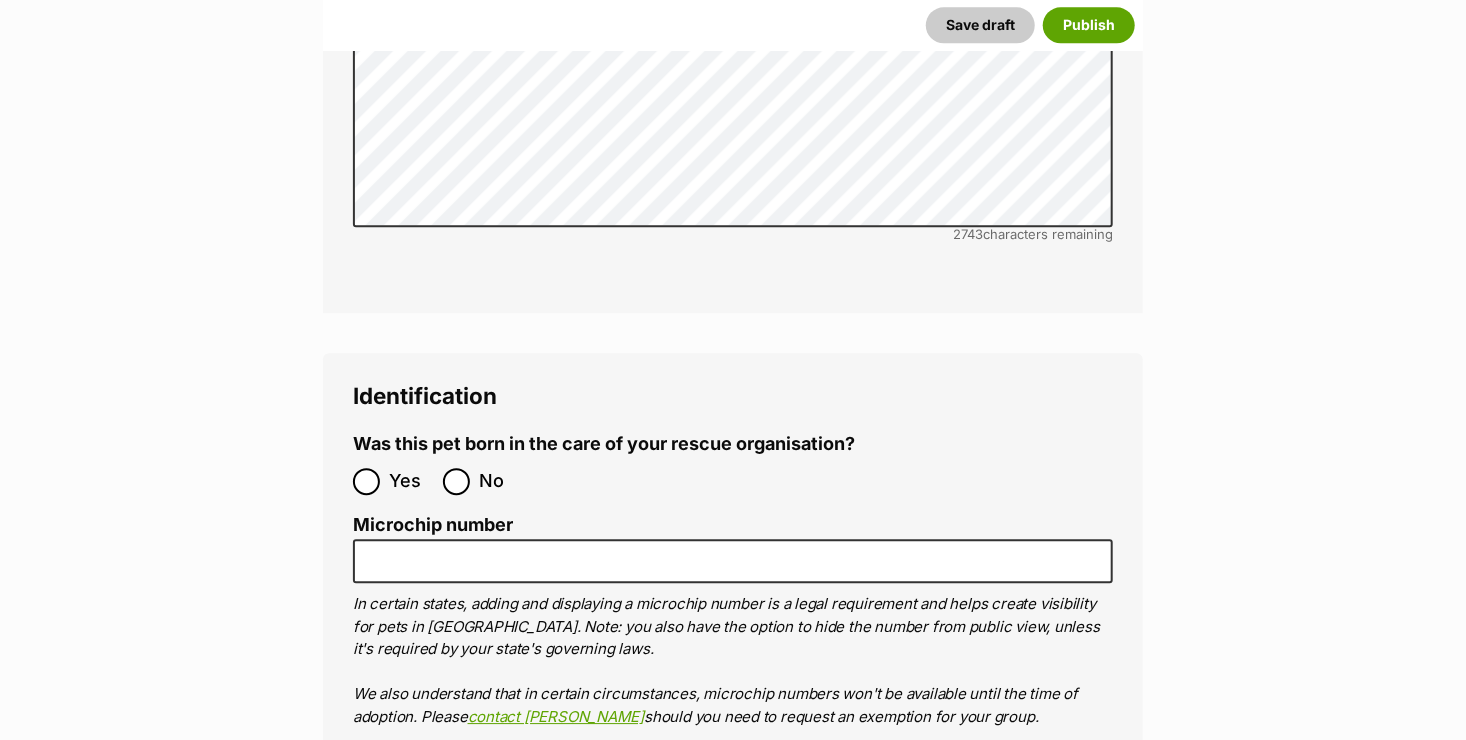 scroll, scrollTop: 6289, scrollLeft: 0, axis: vertical 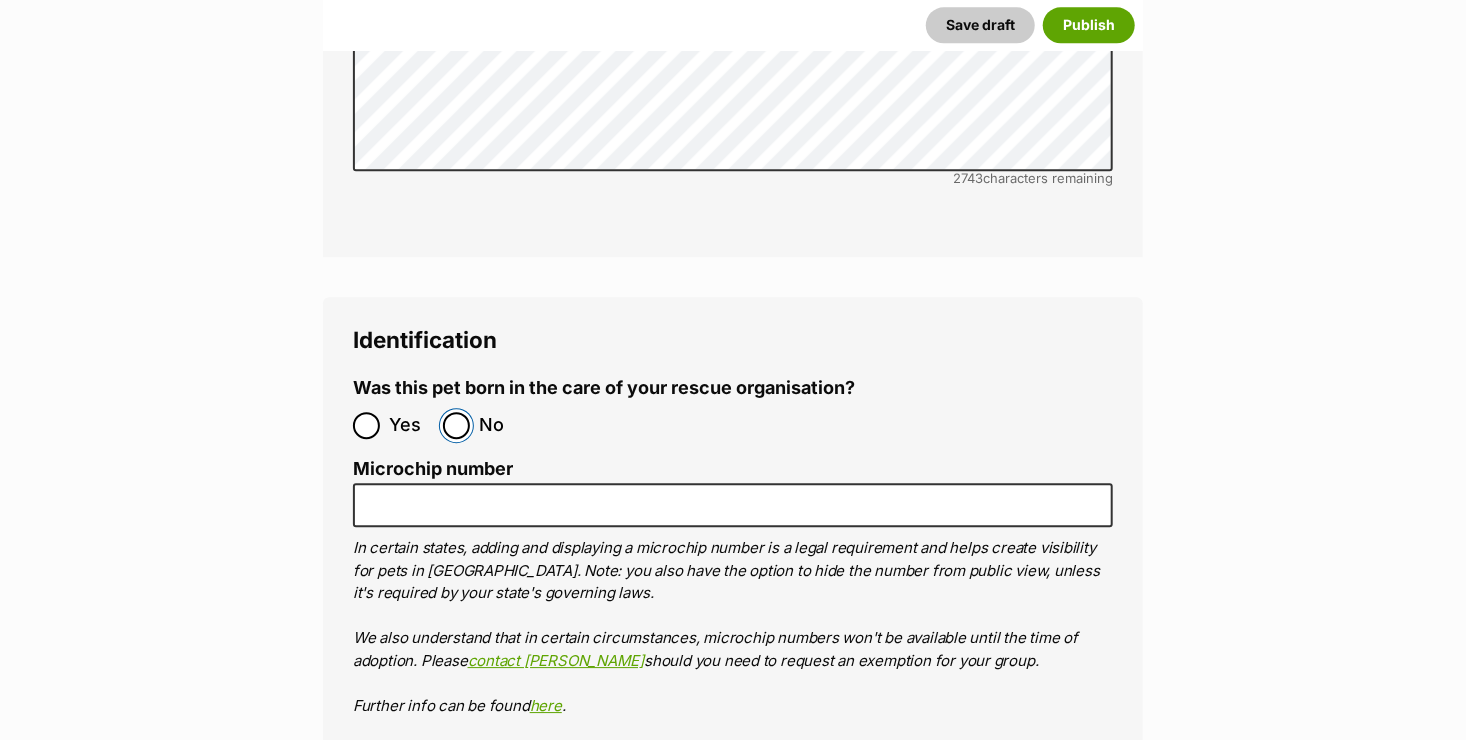 click on "No" at bounding box center [456, 425] 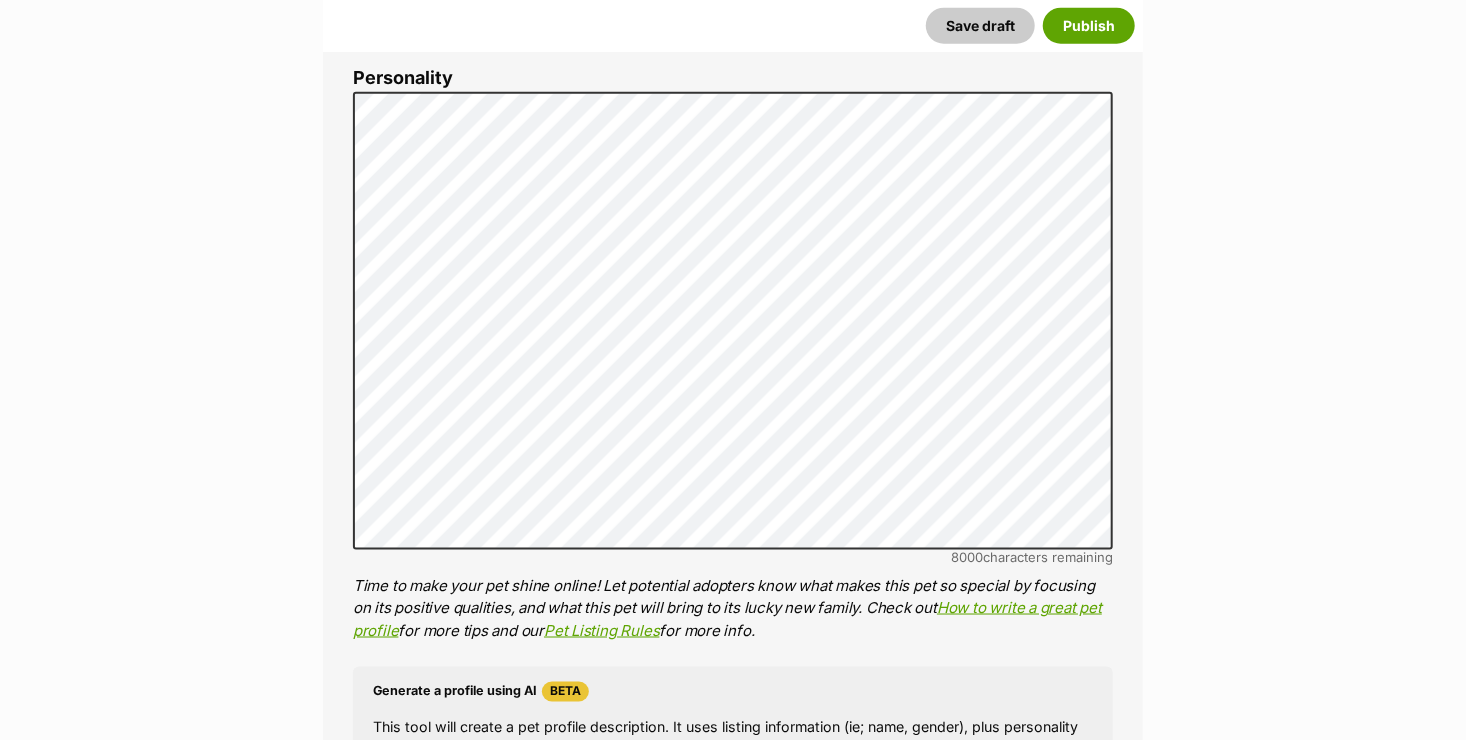 scroll, scrollTop: 1189, scrollLeft: 0, axis: vertical 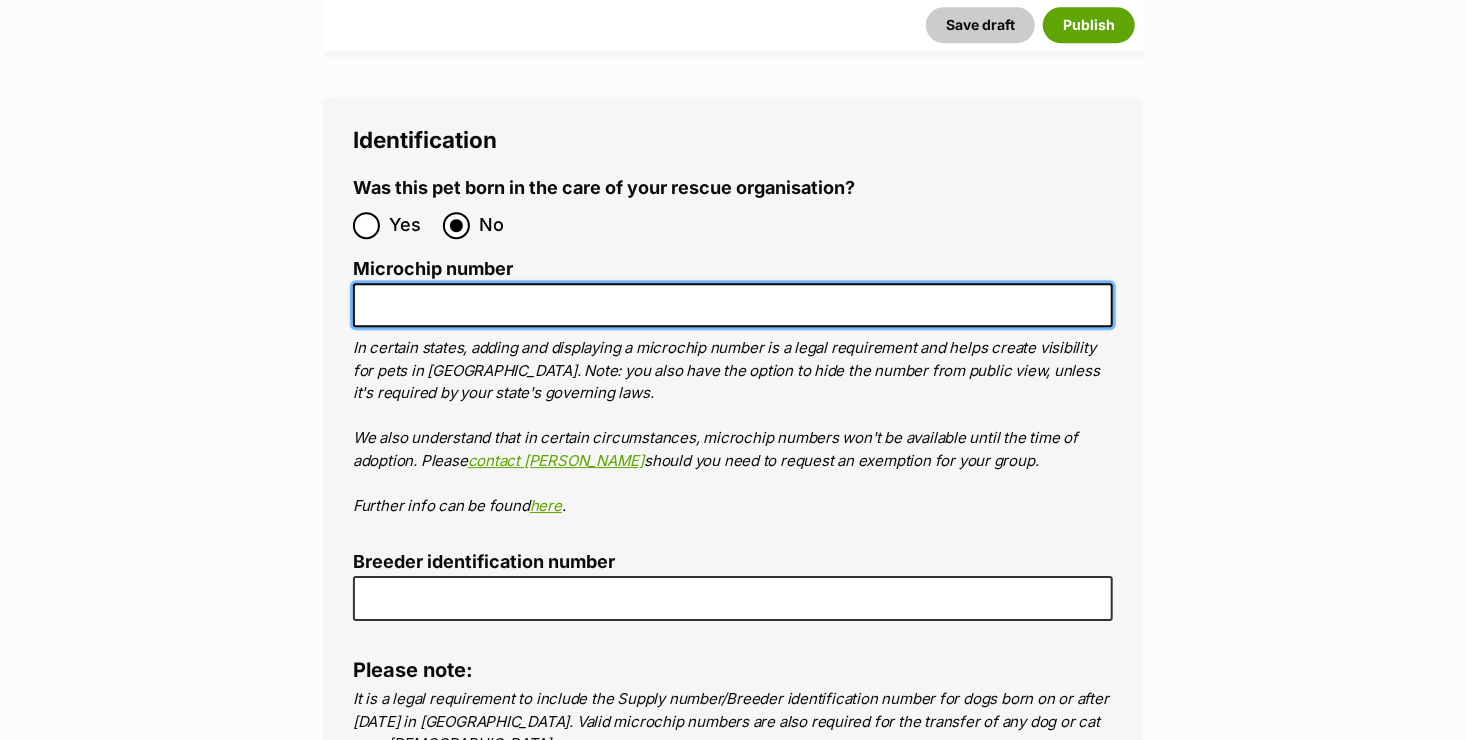 click on "Microchip number" at bounding box center (733, 305) 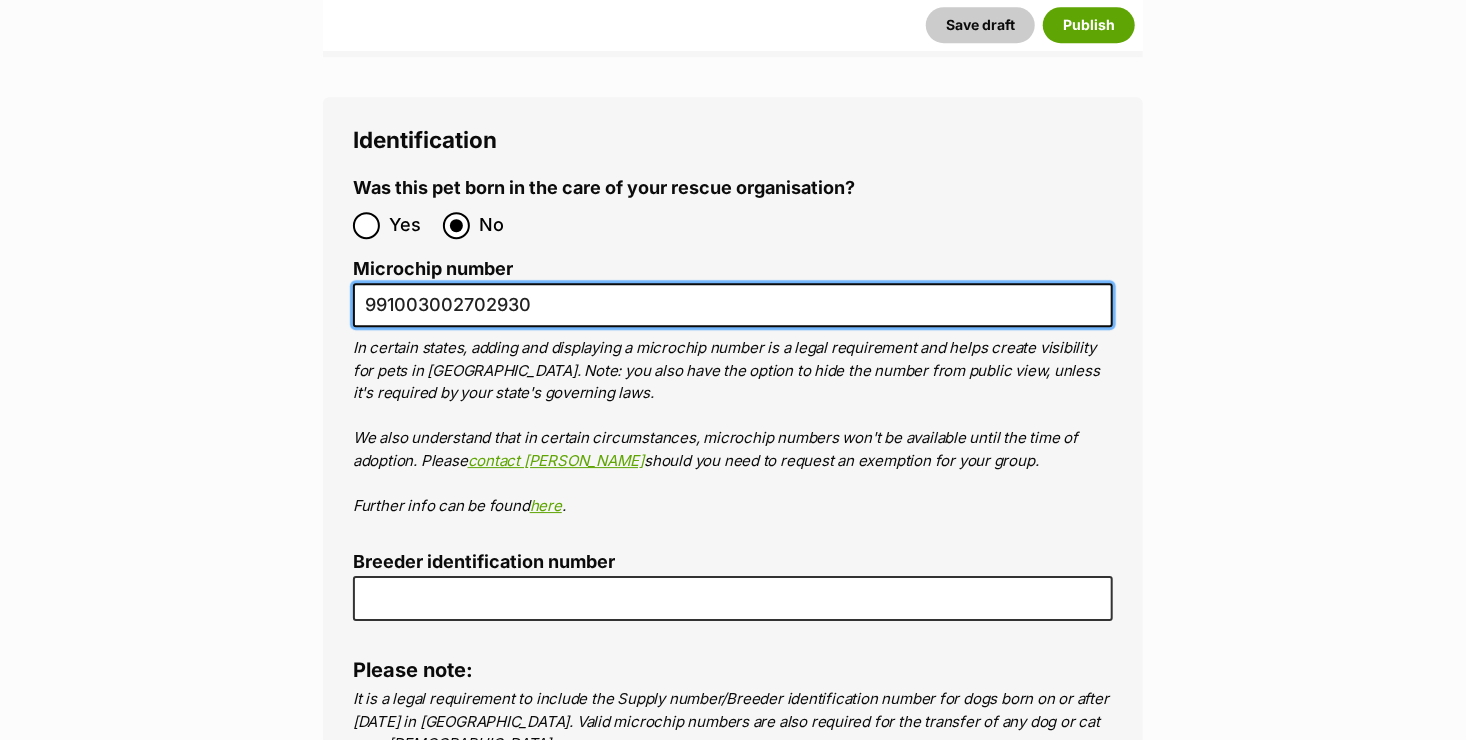 type on "991003002702930" 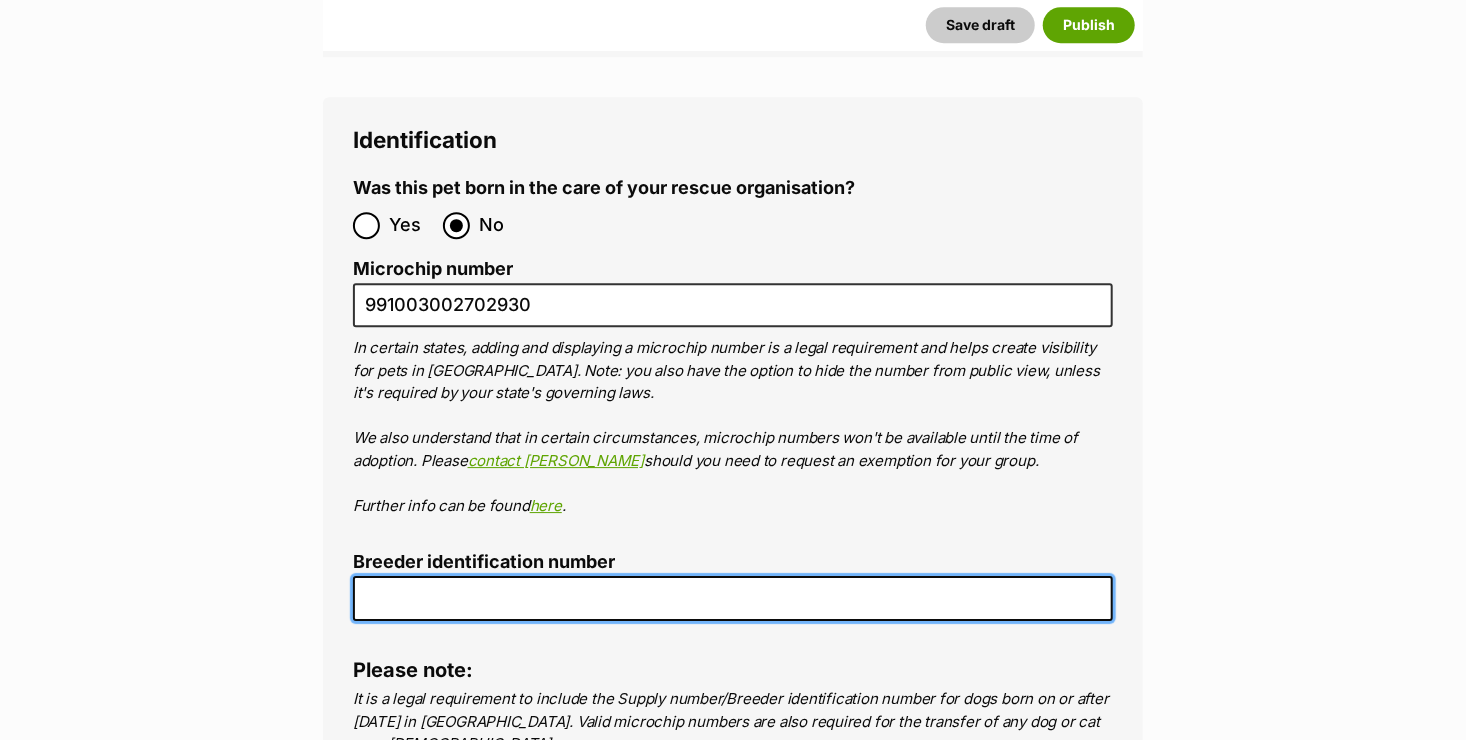 click on "Breeder identification number" at bounding box center (733, 598) 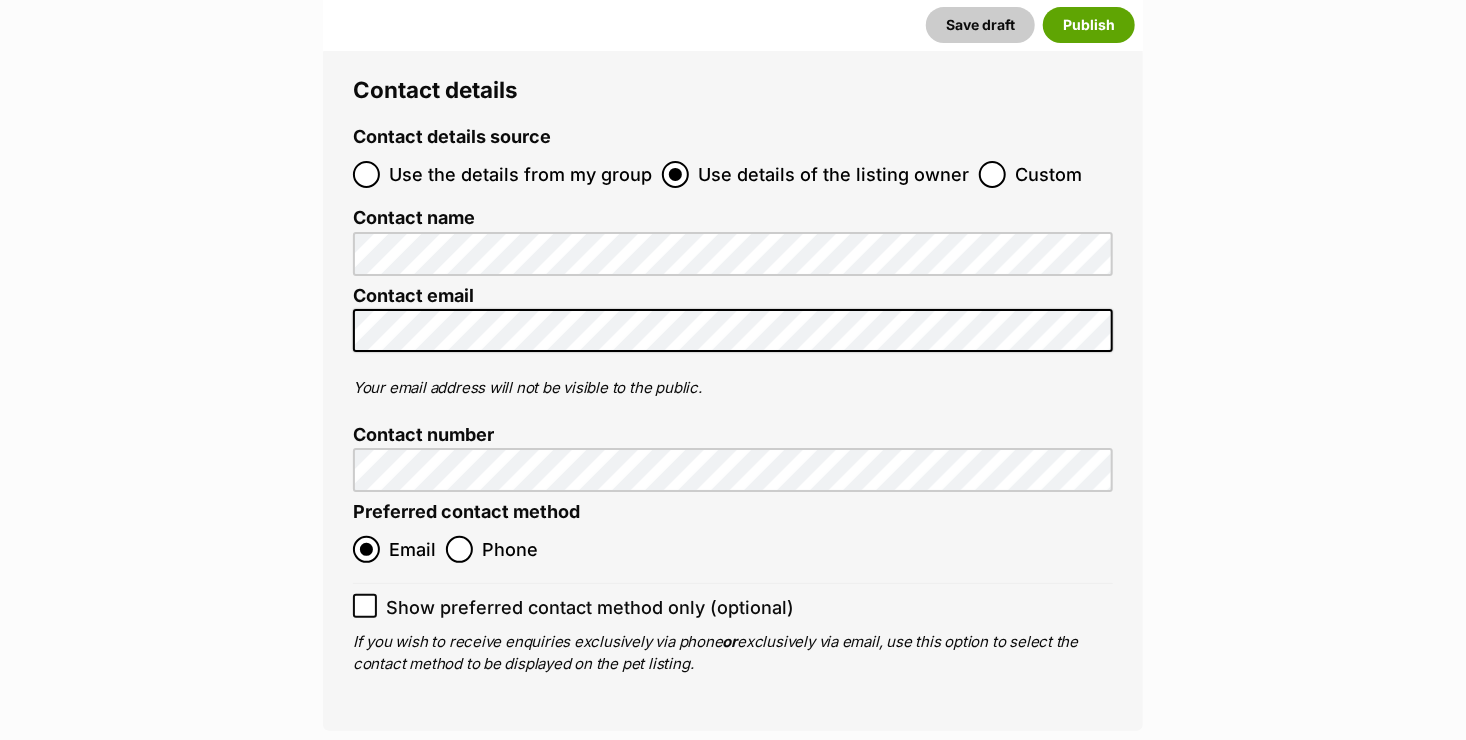 scroll, scrollTop: 7289, scrollLeft: 0, axis: vertical 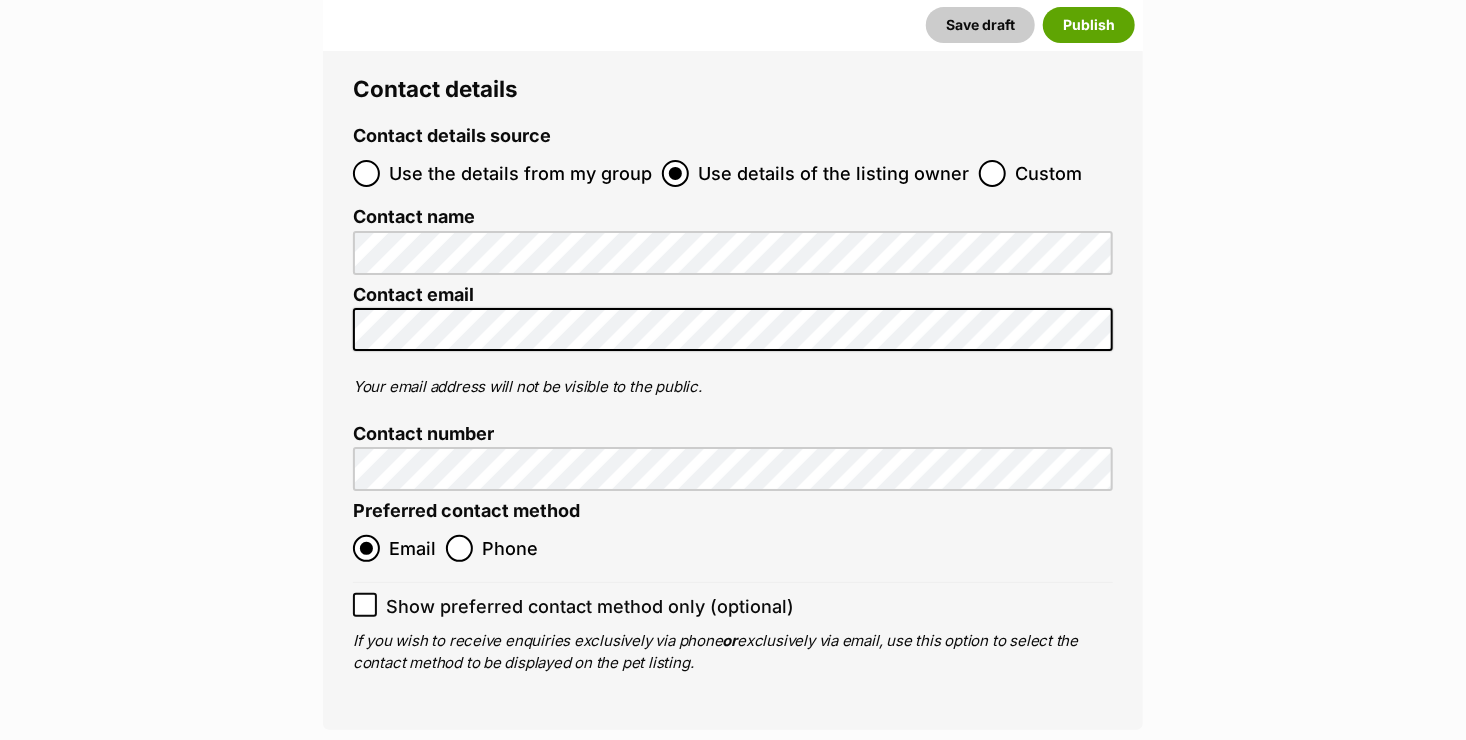 type on "FD1792" 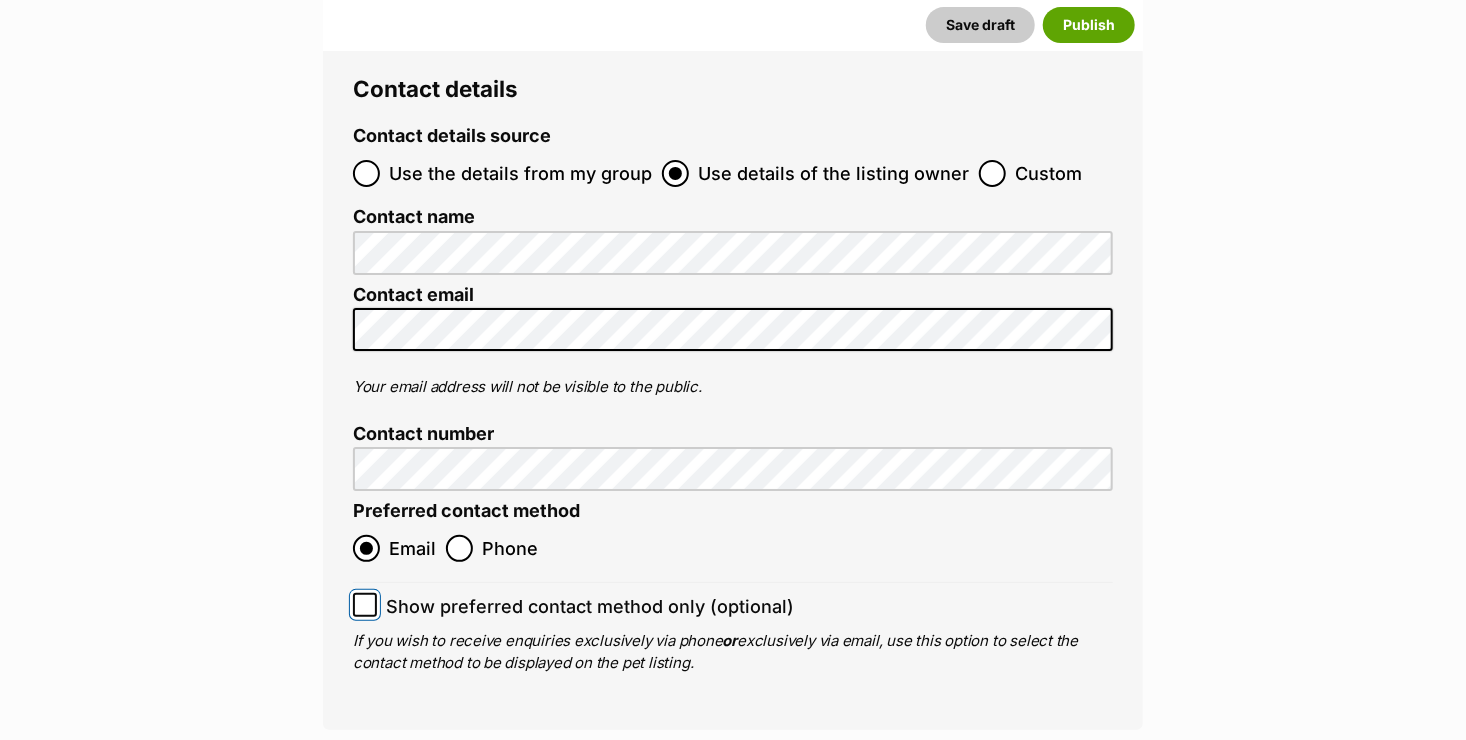click on "Show preferred contact method only (optional)" at bounding box center [365, 605] 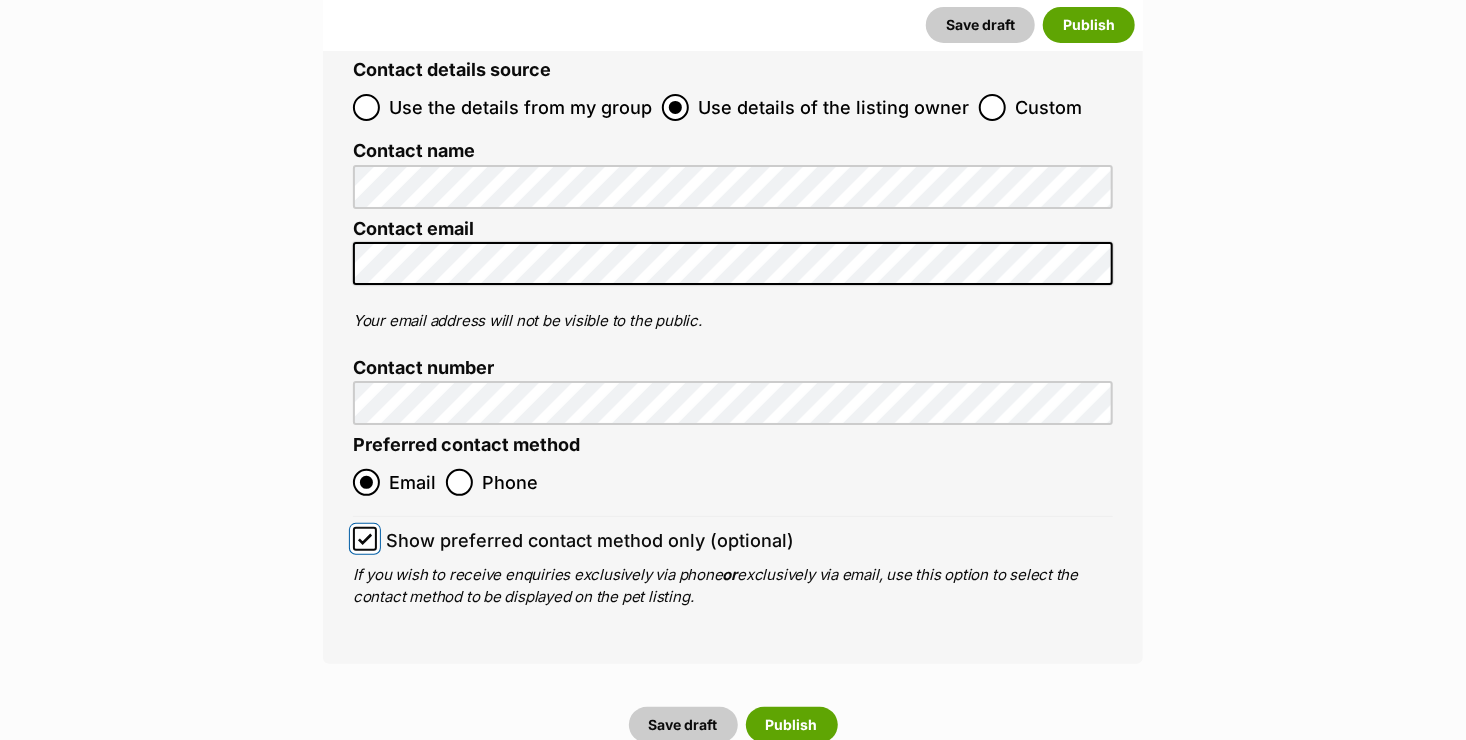 scroll, scrollTop: 7389, scrollLeft: 0, axis: vertical 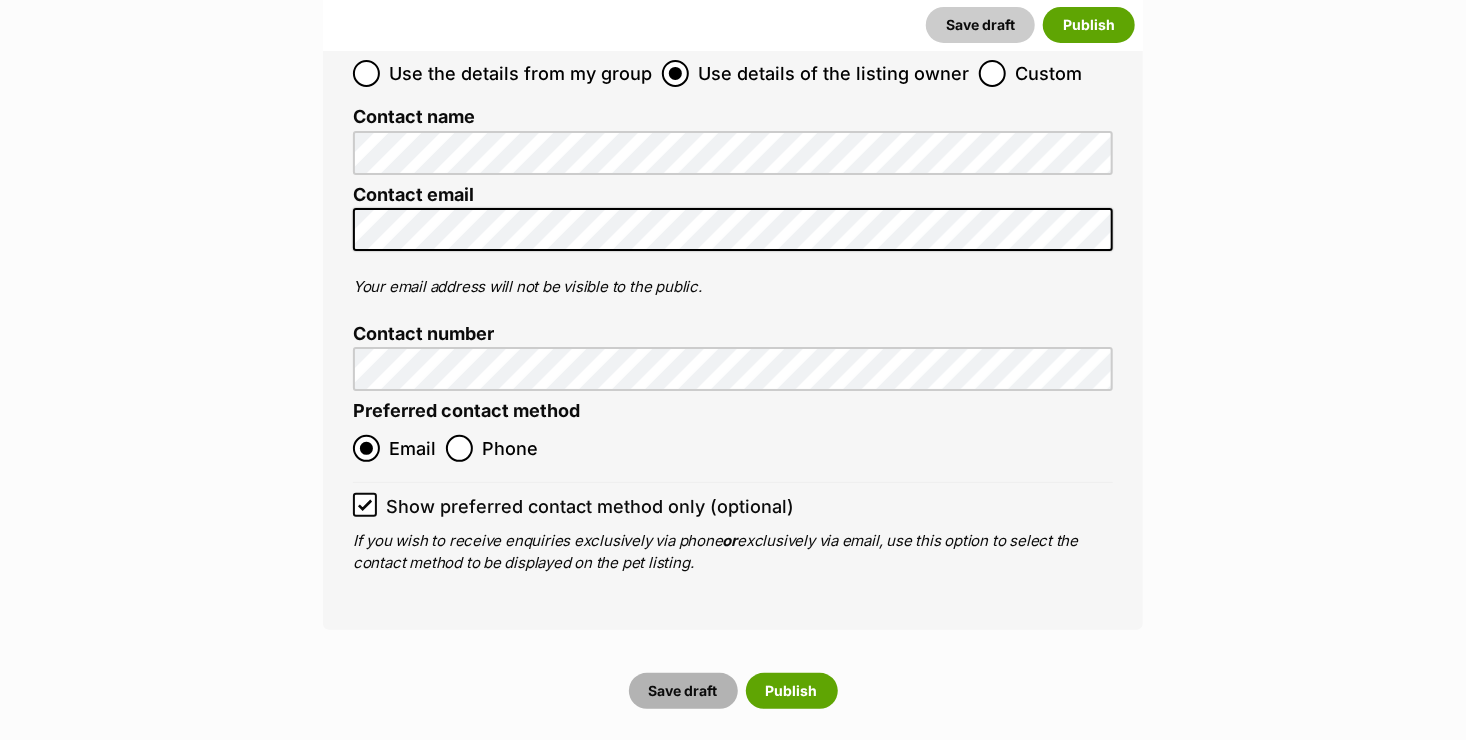 click on "Save draft" at bounding box center [683, 691] 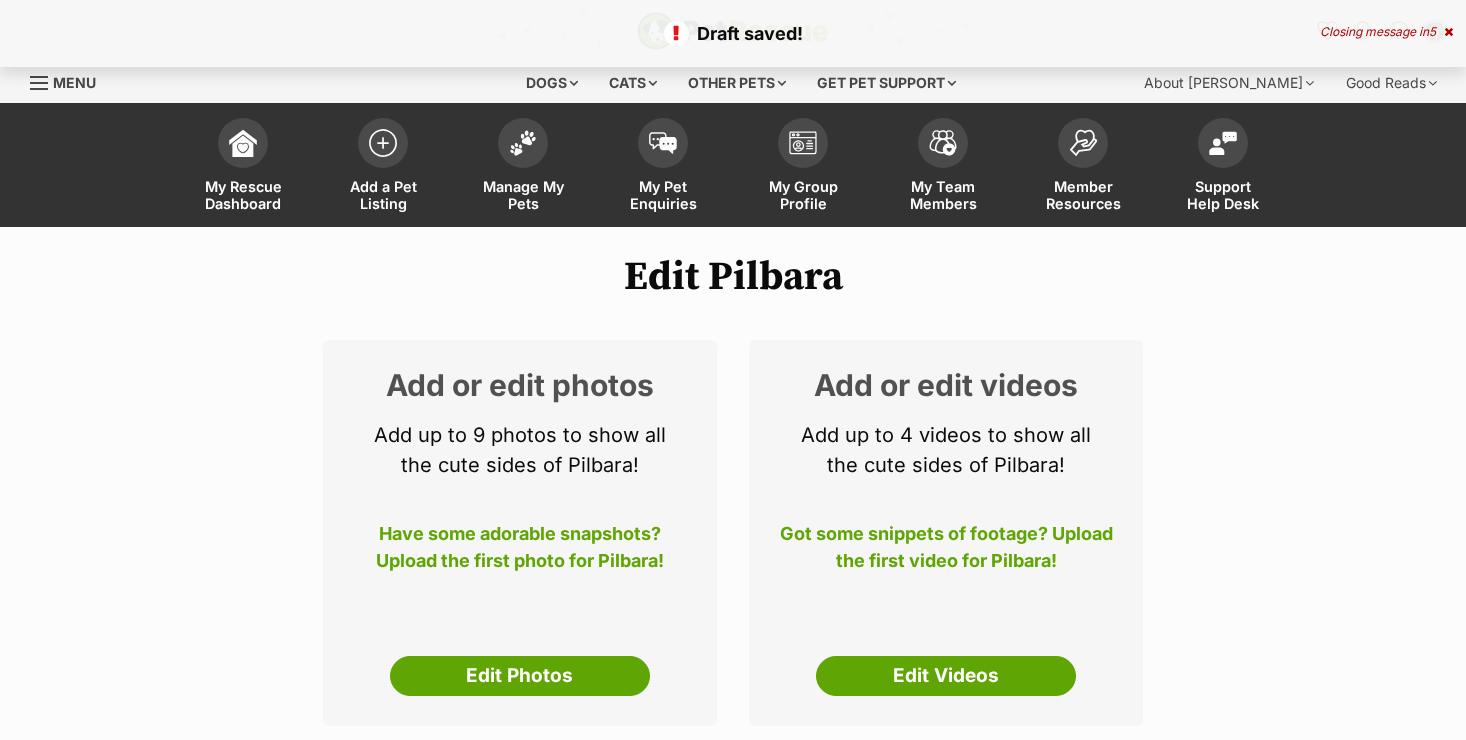 scroll, scrollTop: 0, scrollLeft: 0, axis: both 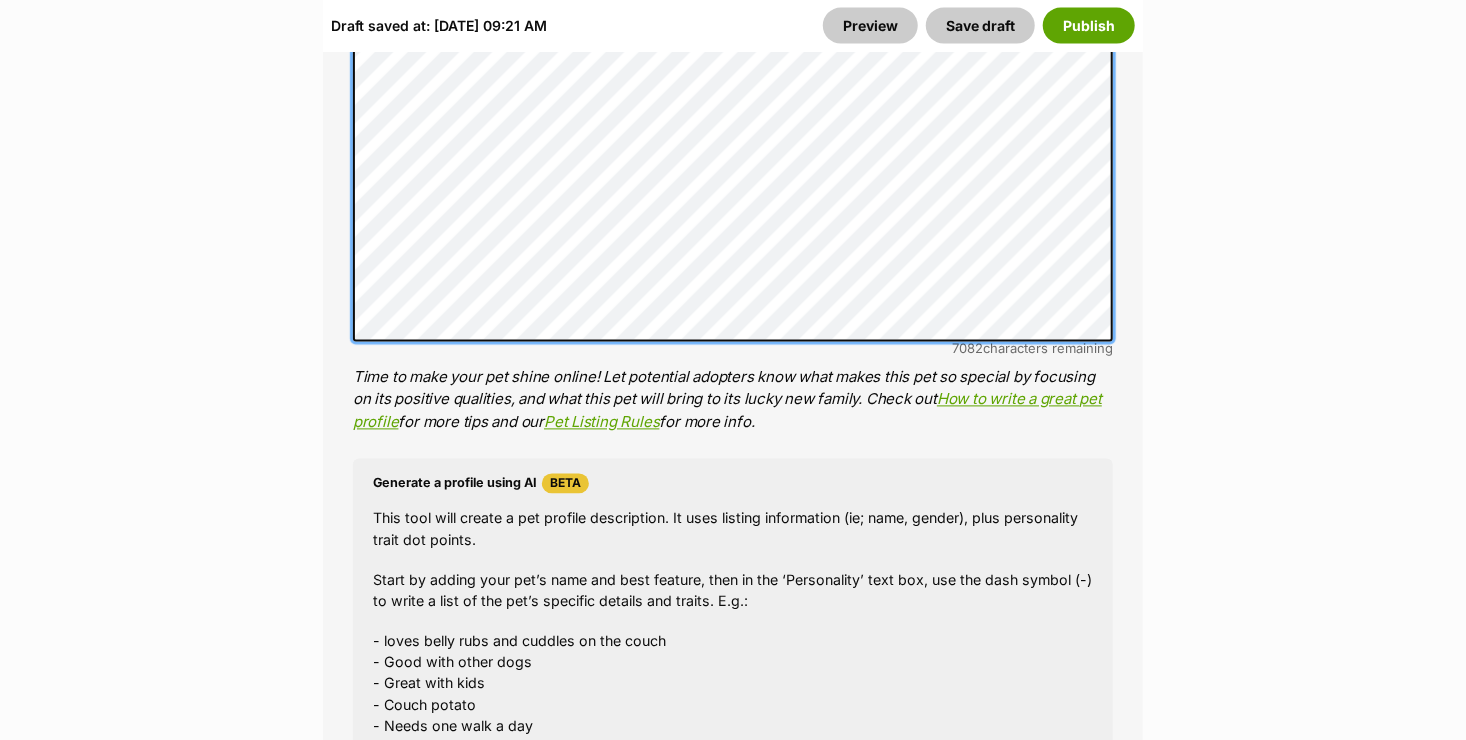 click on "Name
Henlo there, it looks like you might be using the pet name field to indicate that this pet is now on hold - we recommend updating the status to on hold from the  listing page  instead!
Every pet deserves a name. If you don’t know the pet’s name, make one up! It can be something simple and sweet like ‘Fluffy’, or get creative and have some fun with it. A name helps potential adopters connect with the pet.
Species Dog
Best feature (optional)
The ‘Best Feature’ is a short phrase (25 characters or less) that summarises a positive feature or characteristic that will help the pet stand out - for example “Good with kids” or “I’m cat-friendly!” or “I love the car” etc. This appears below the pet’s name in the search results, and on the pet’s profile page.
Personality 7082  characters remaining
How to write a great pet profile  for more tips and our  Pet Listing Rules  for more info.
Generate a profile using AI
Beta
- Good with other dogs" at bounding box center (733, 239) 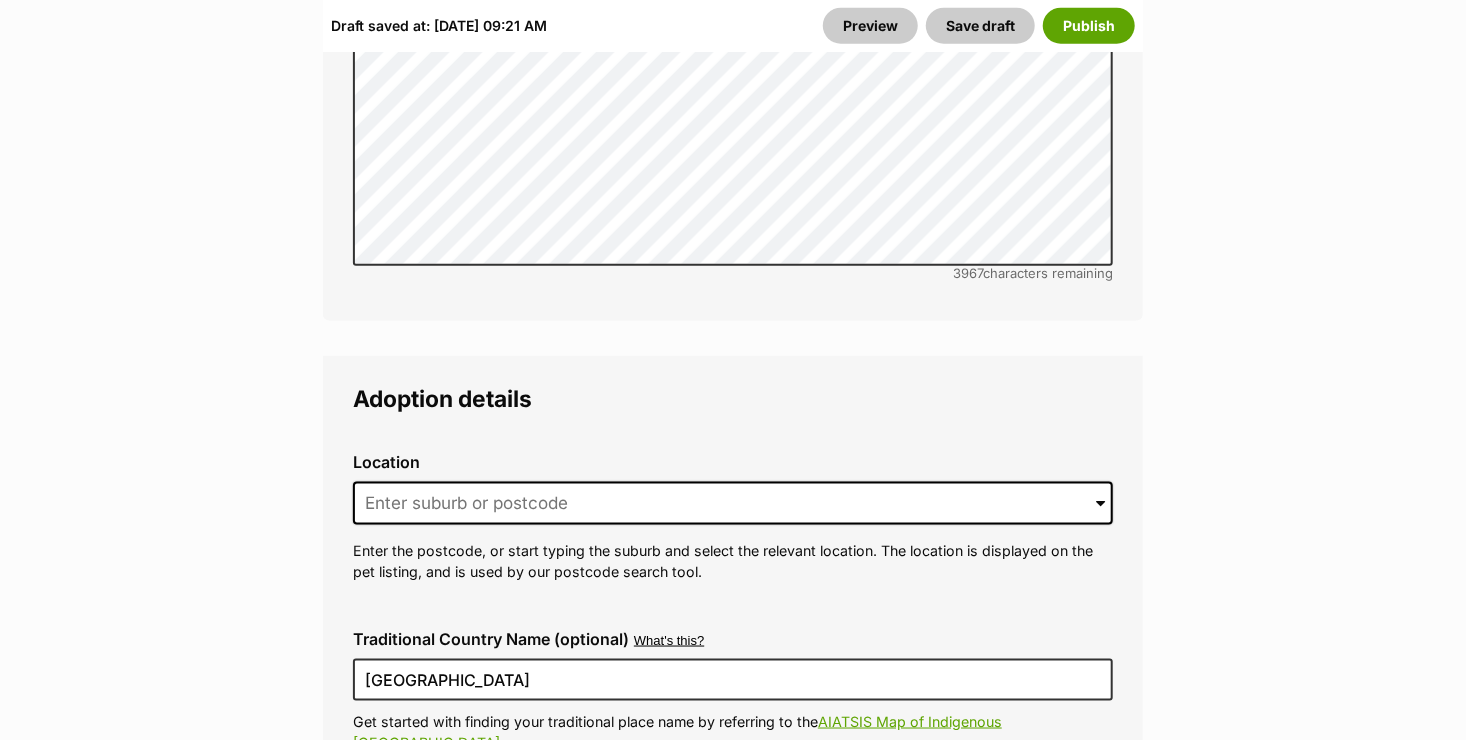 scroll, scrollTop: 4900, scrollLeft: 0, axis: vertical 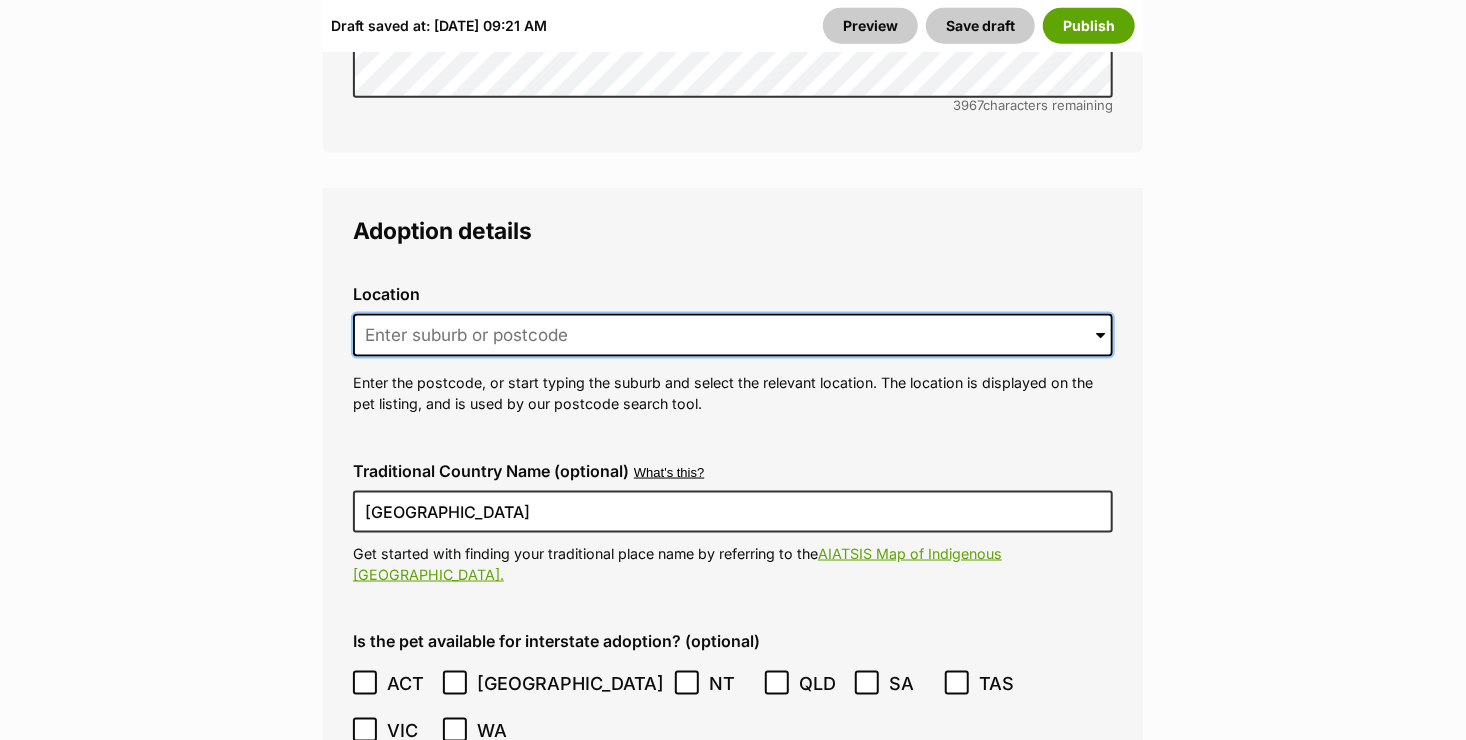 click at bounding box center (733, 336) 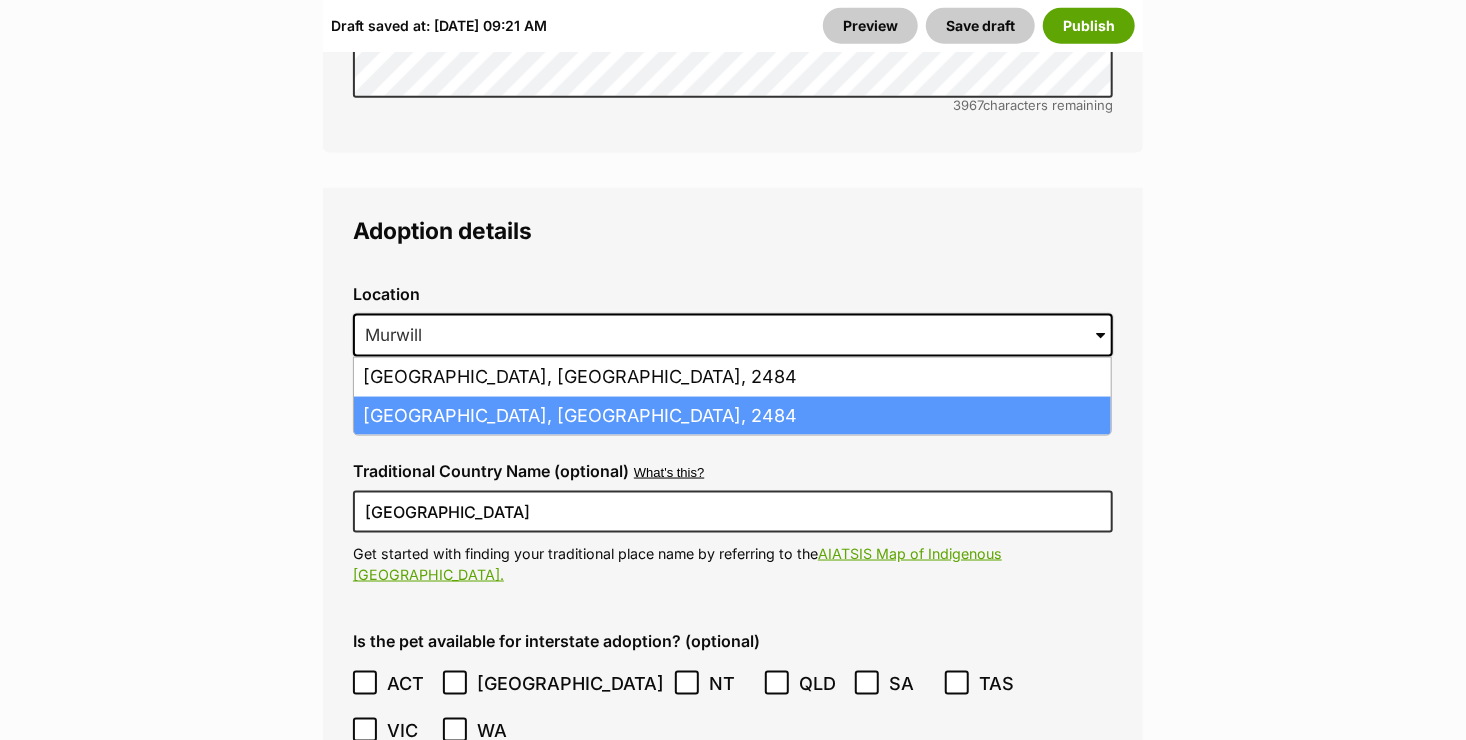 click on "Murwillumbah, New South Wales, 2484" at bounding box center [732, 416] 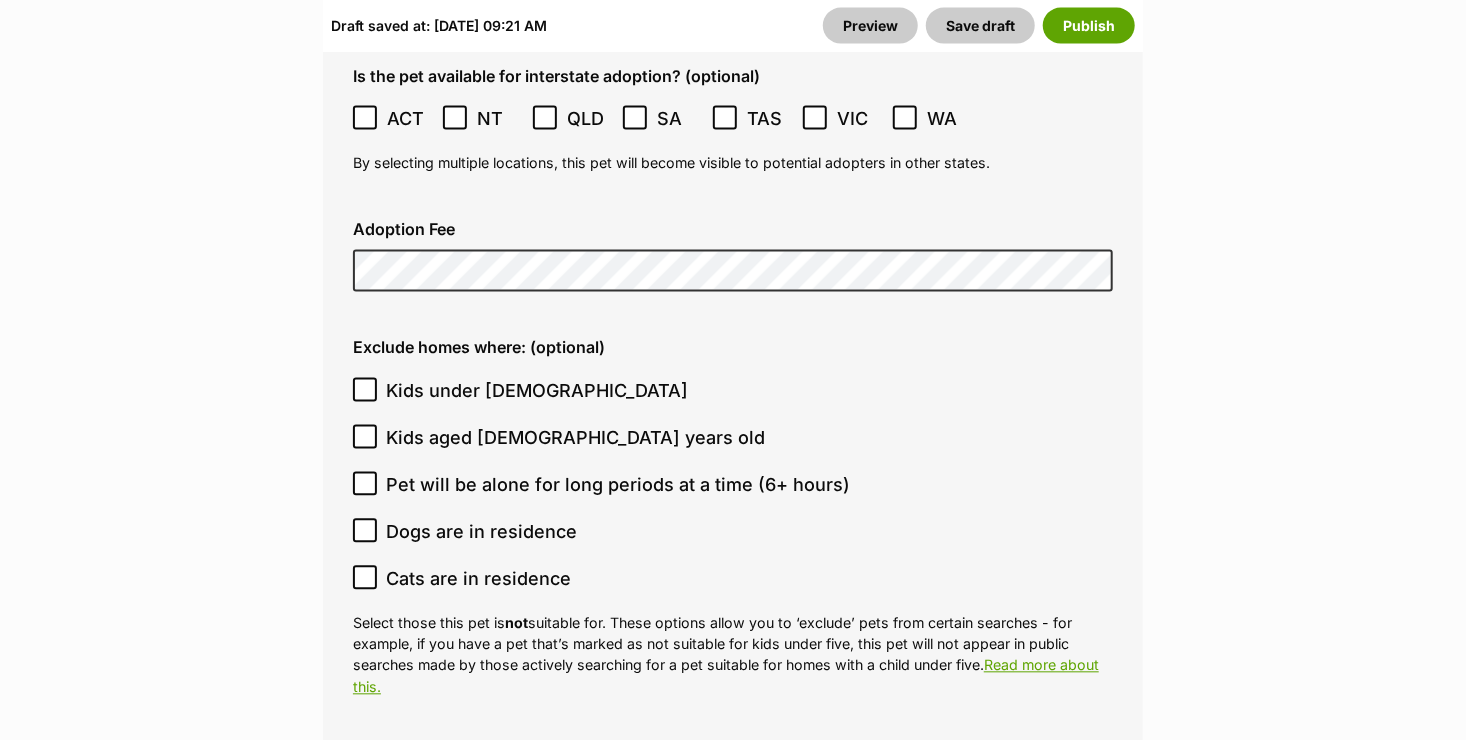 scroll, scrollTop: 5500, scrollLeft: 0, axis: vertical 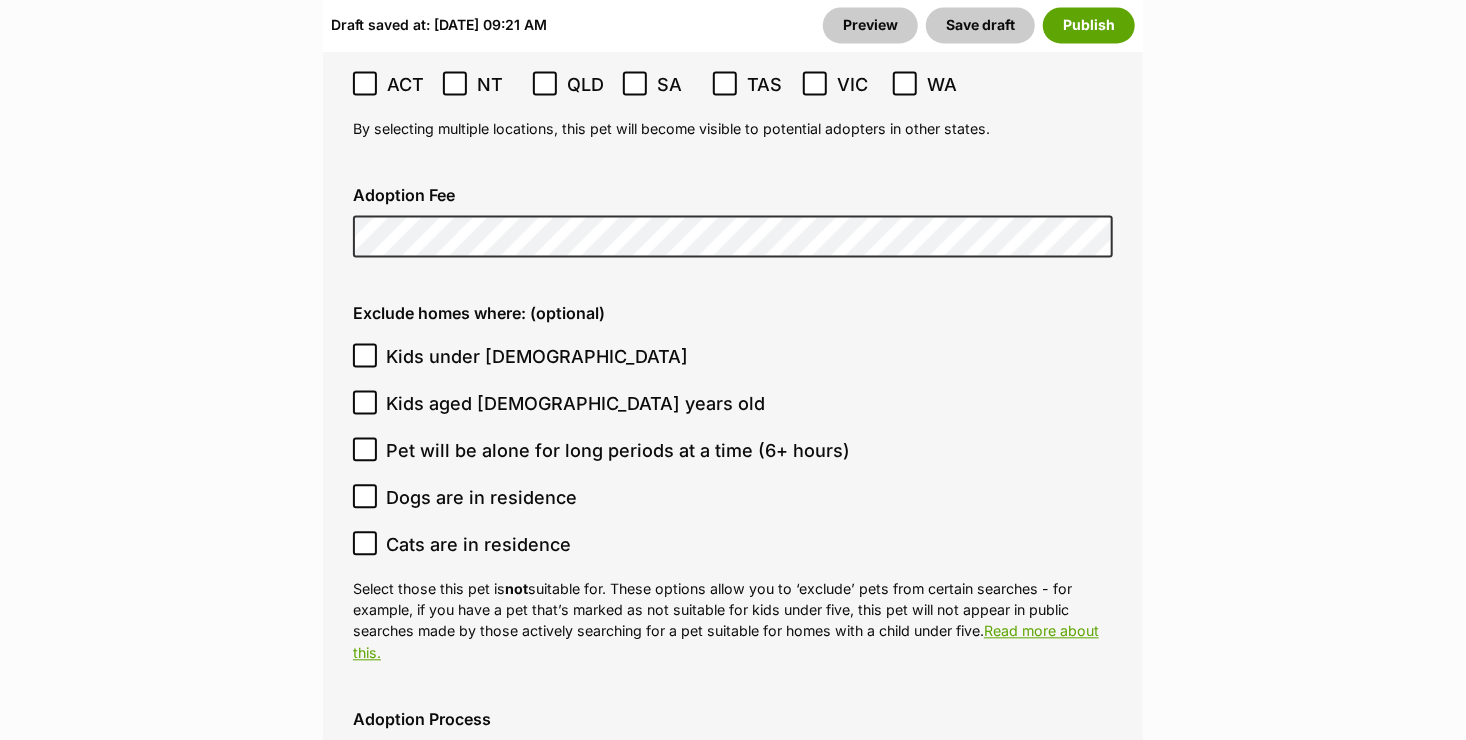 click 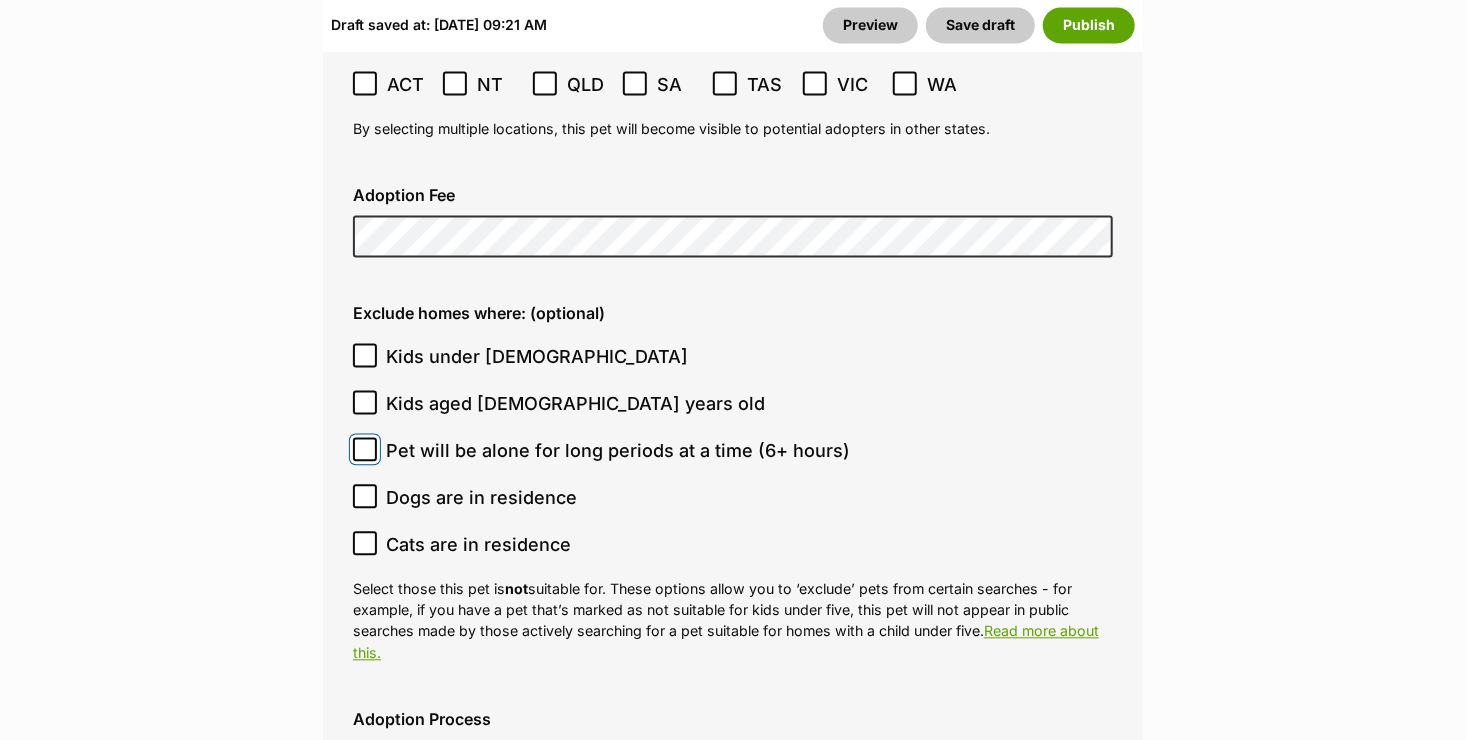 click on "Pet will be alone for long periods at a time (6+ hours)" at bounding box center (365, 449) 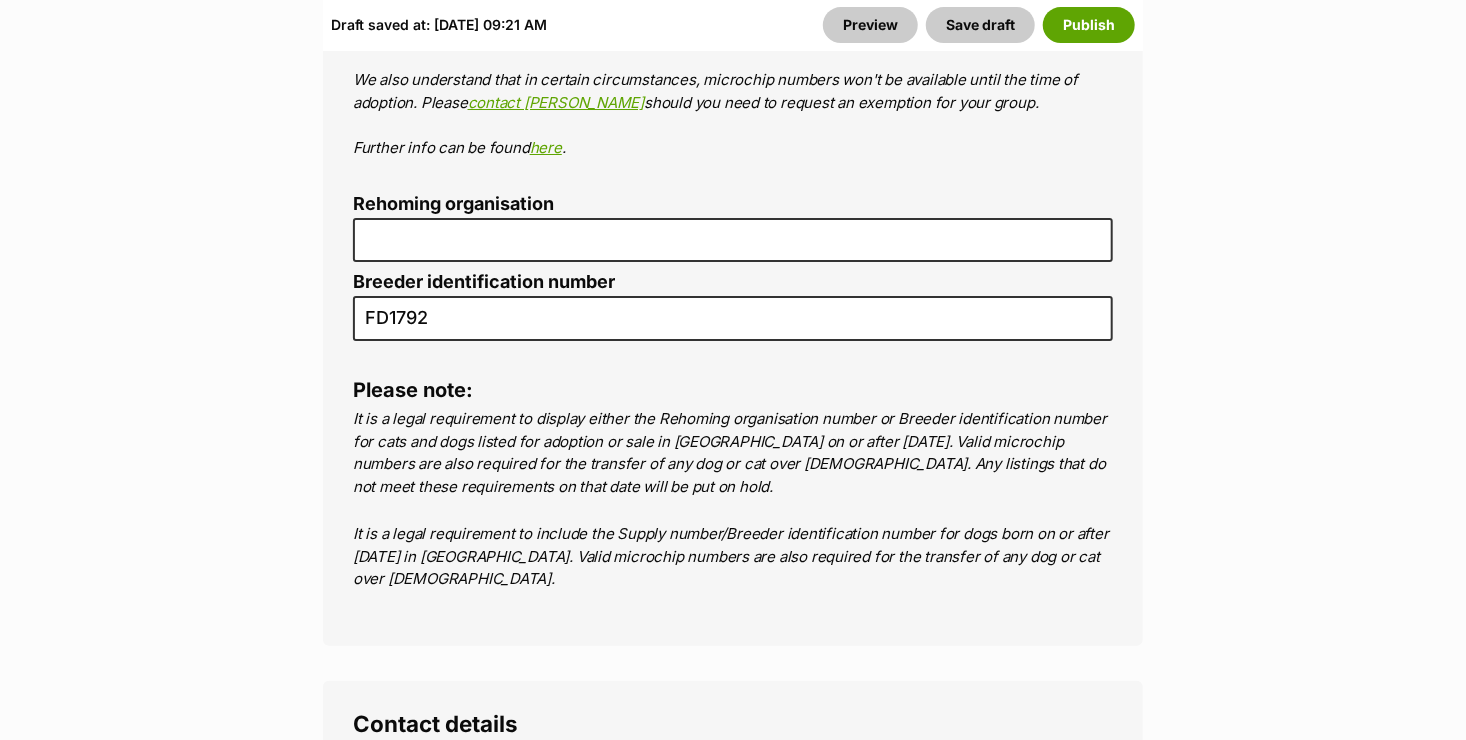 scroll, scrollTop: 7400, scrollLeft: 0, axis: vertical 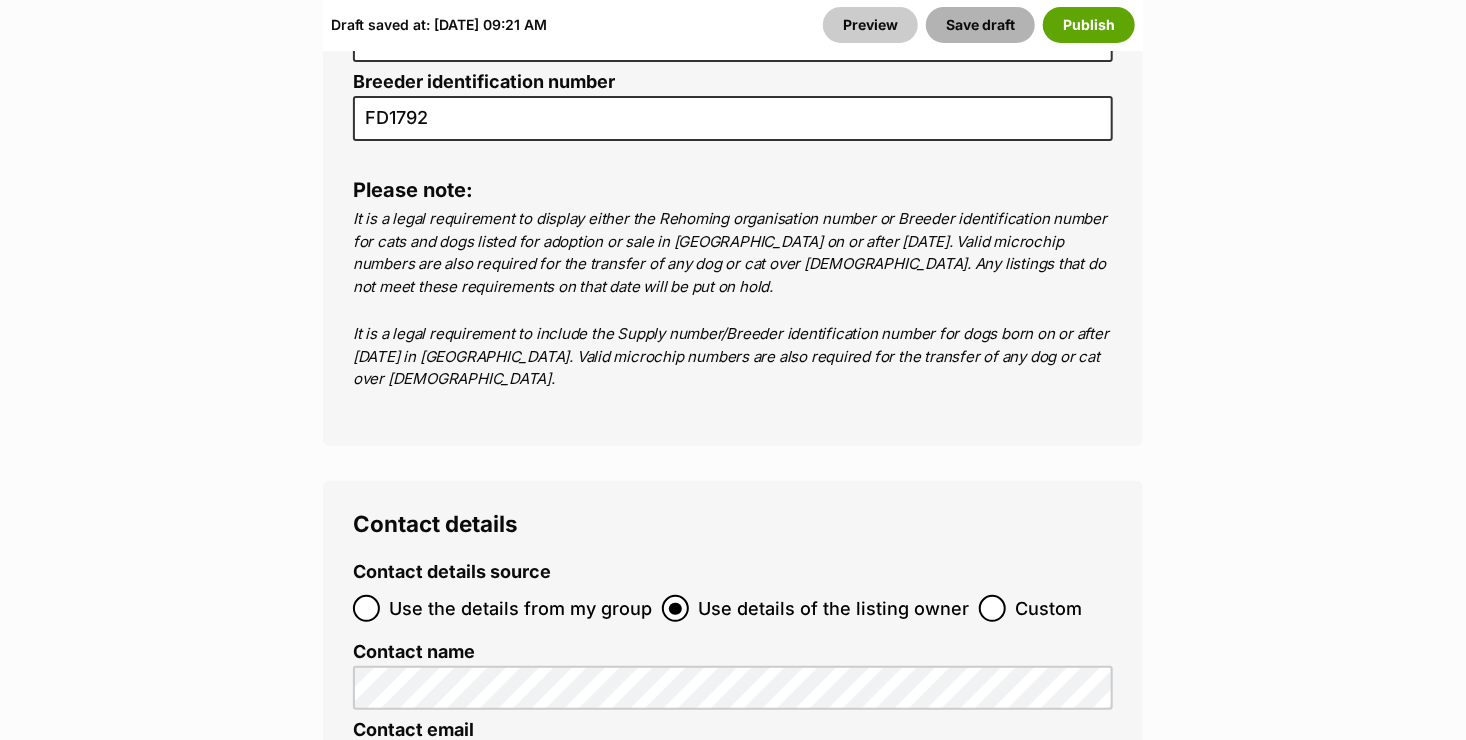 click on "Save draft" at bounding box center [980, 25] 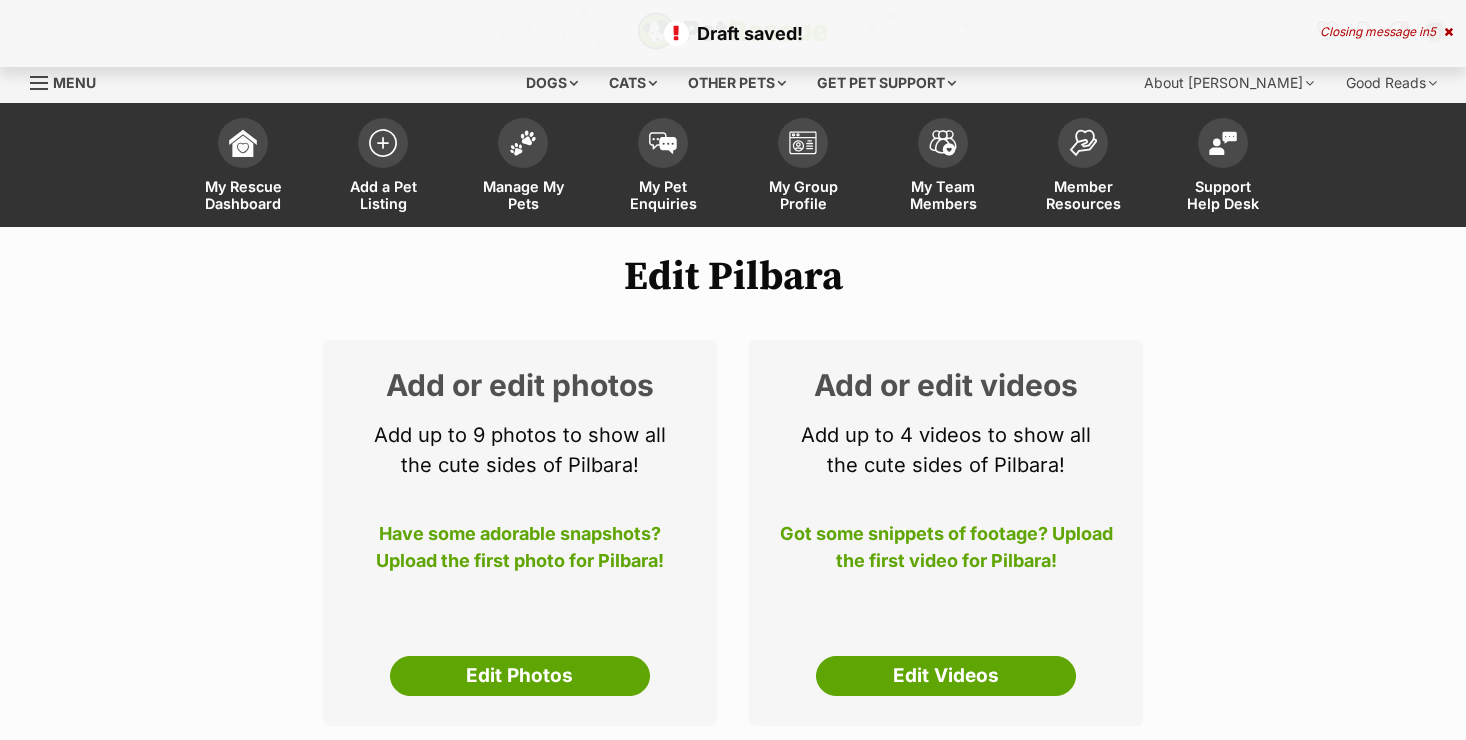 scroll, scrollTop: 0, scrollLeft: 0, axis: both 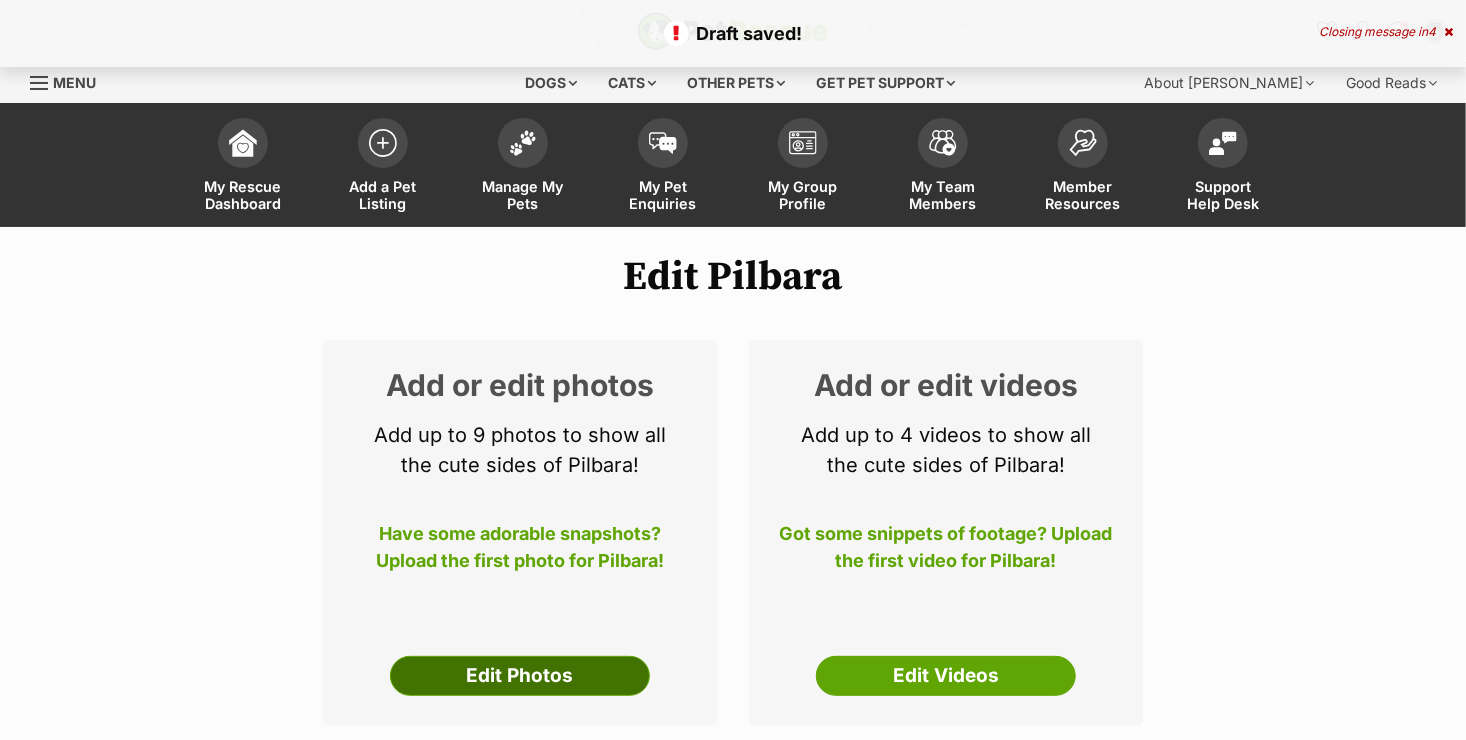 click on "Edit Photos" at bounding box center [520, 676] 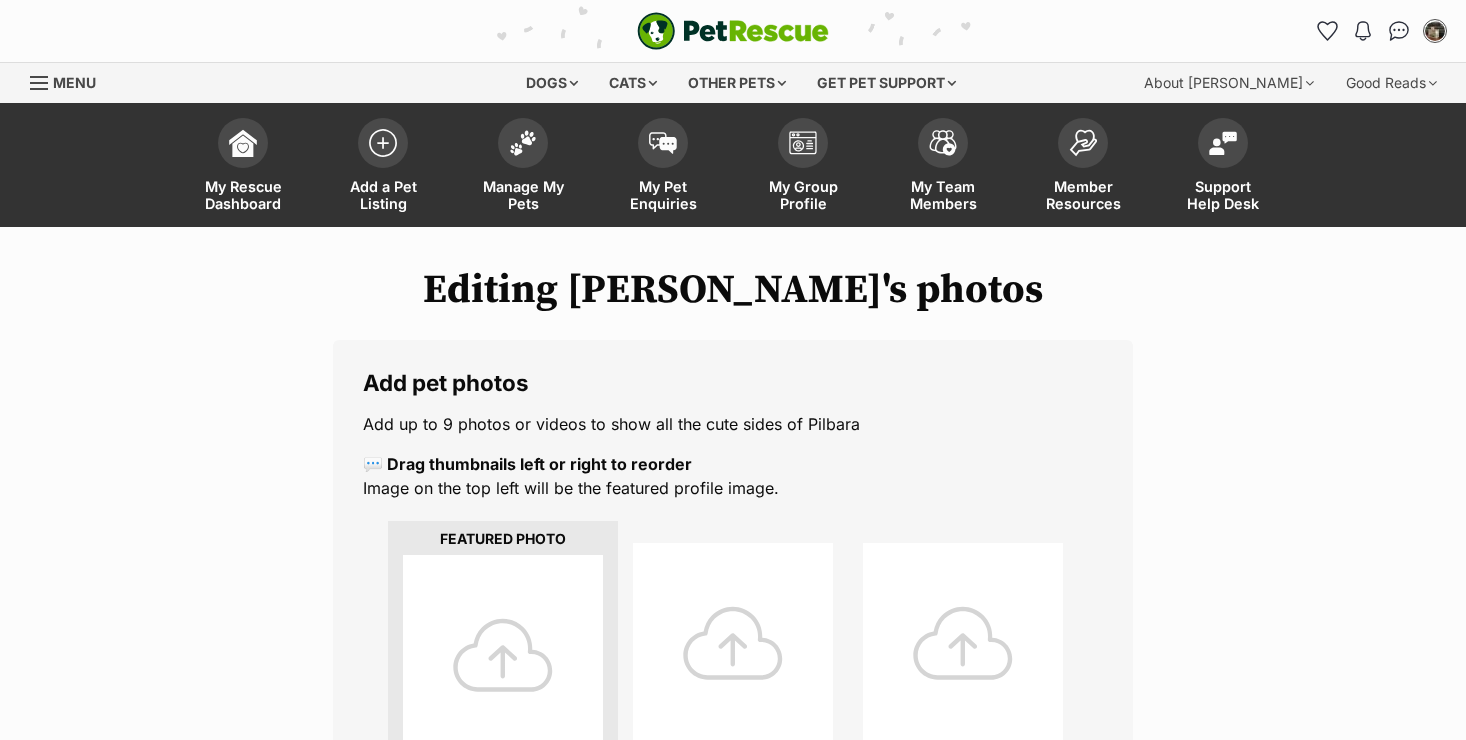 scroll, scrollTop: 0, scrollLeft: 0, axis: both 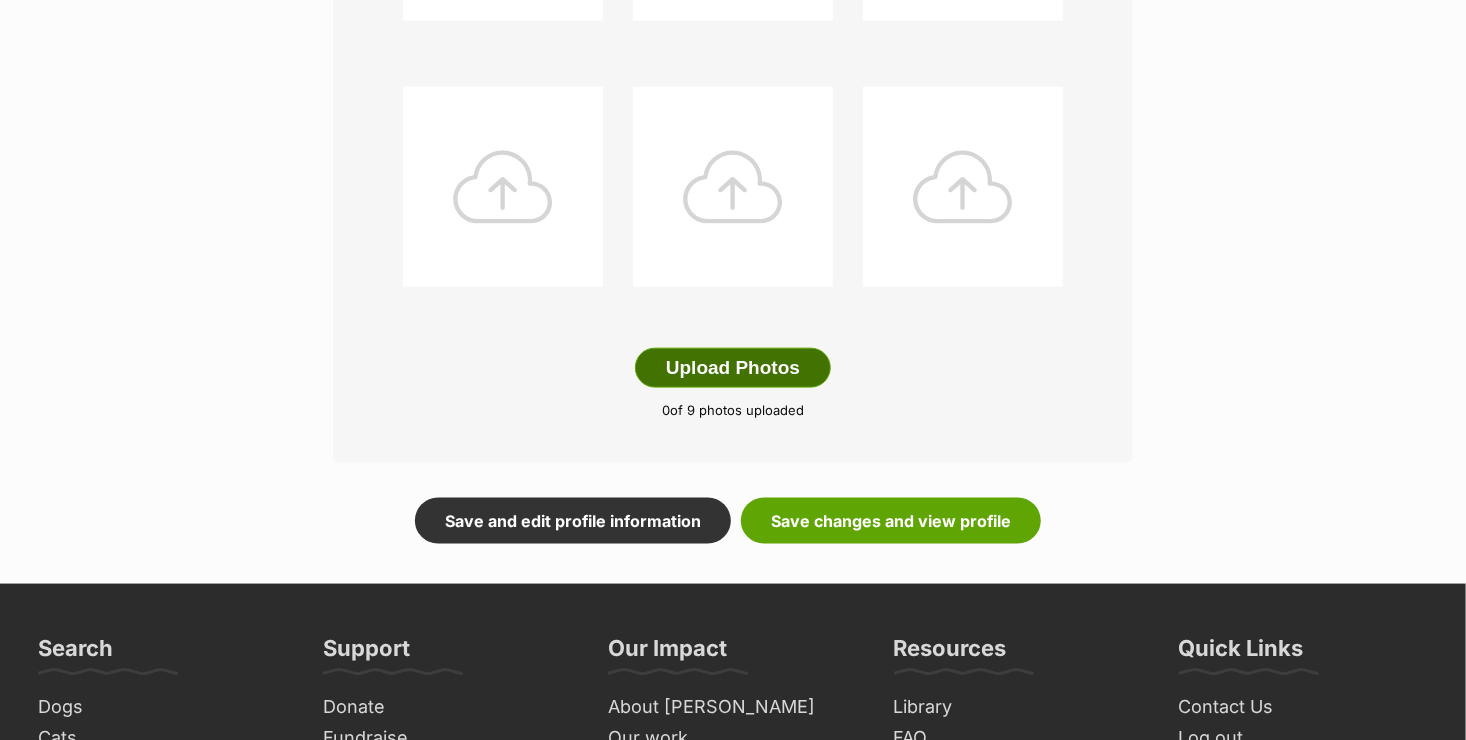 click on "Upload Photos" at bounding box center (733, 368) 